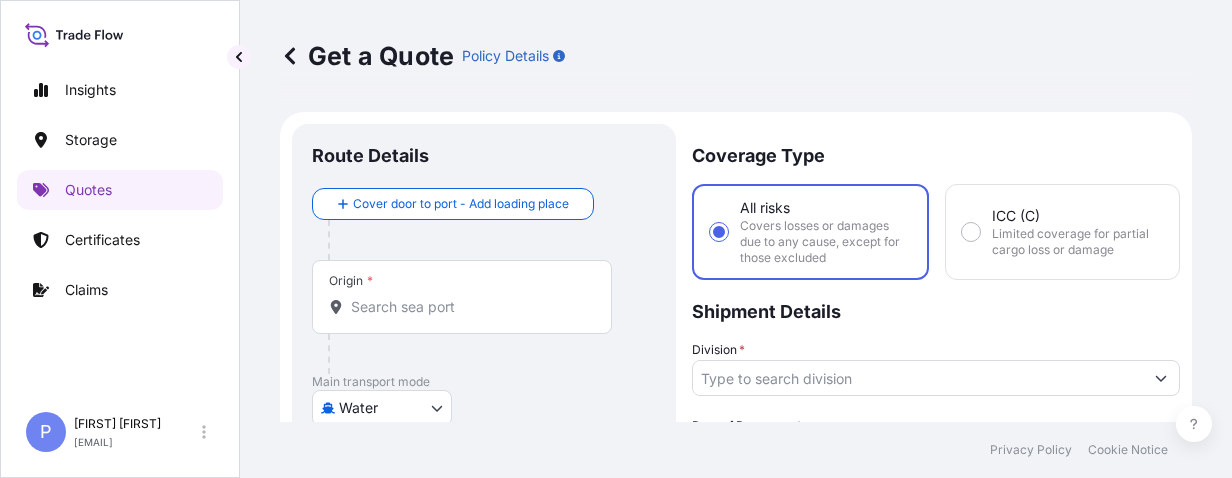 select on "Water" 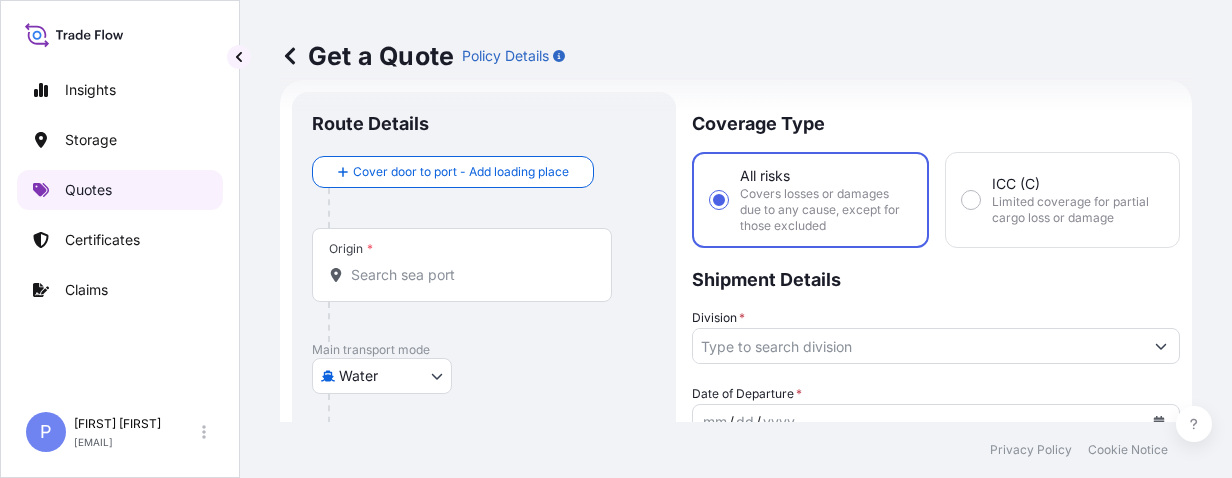 click on "Quotes" at bounding box center (88, 190) 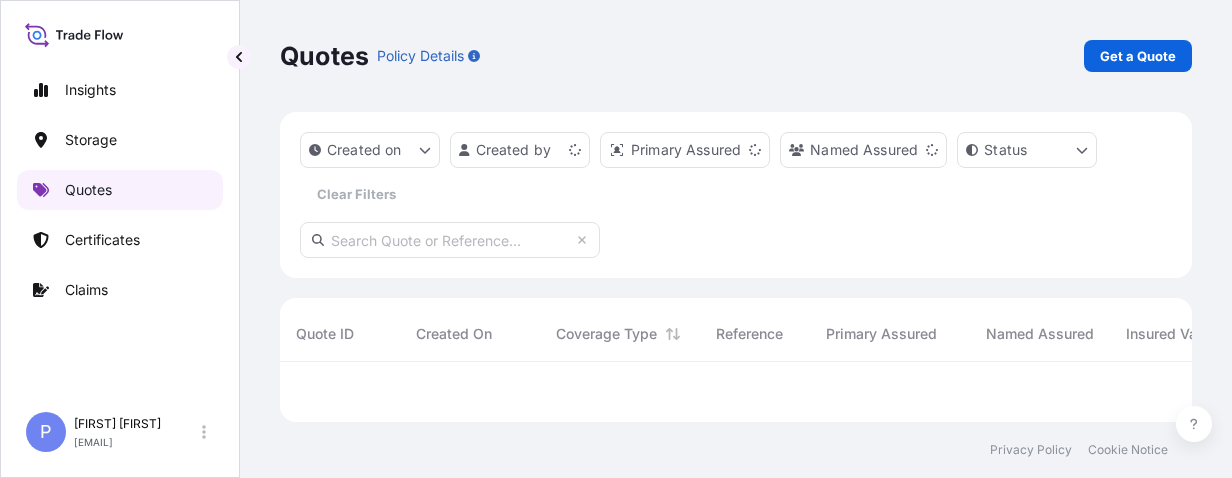 scroll, scrollTop: 0, scrollLeft: 0, axis: both 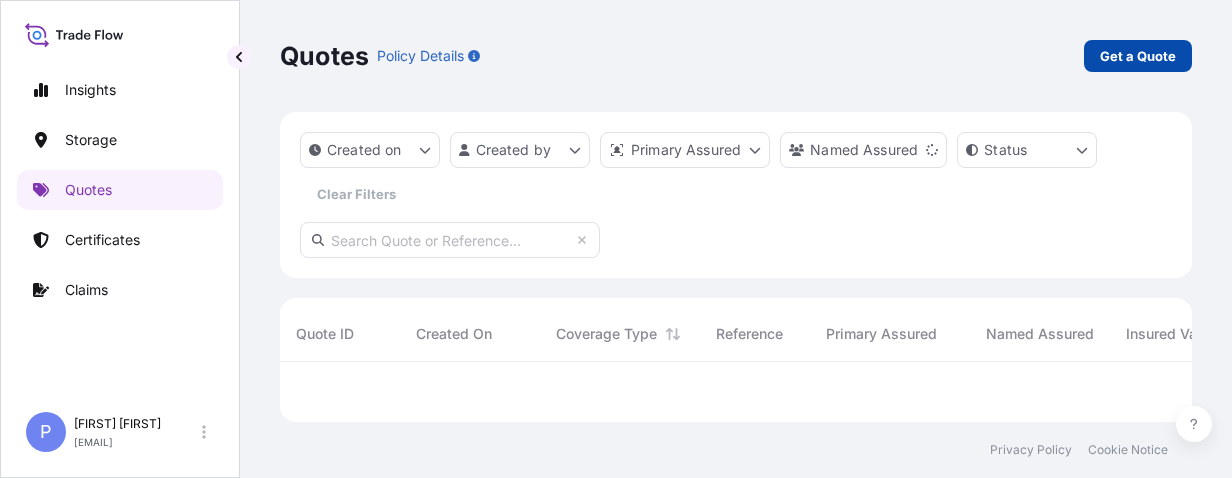 click on "Get a Quote" at bounding box center [1138, 56] 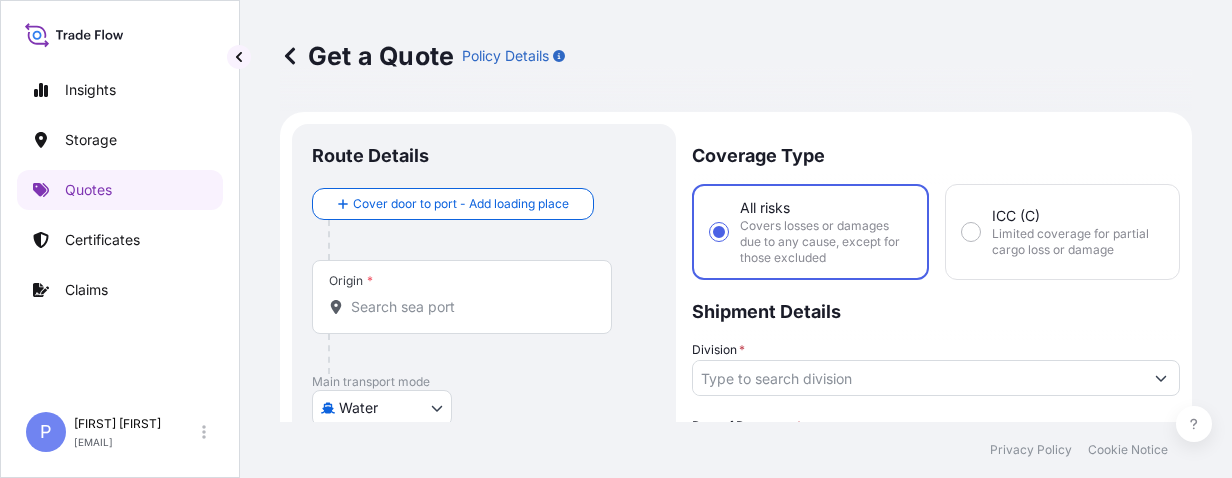 scroll, scrollTop: 32, scrollLeft: 0, axis: vertical 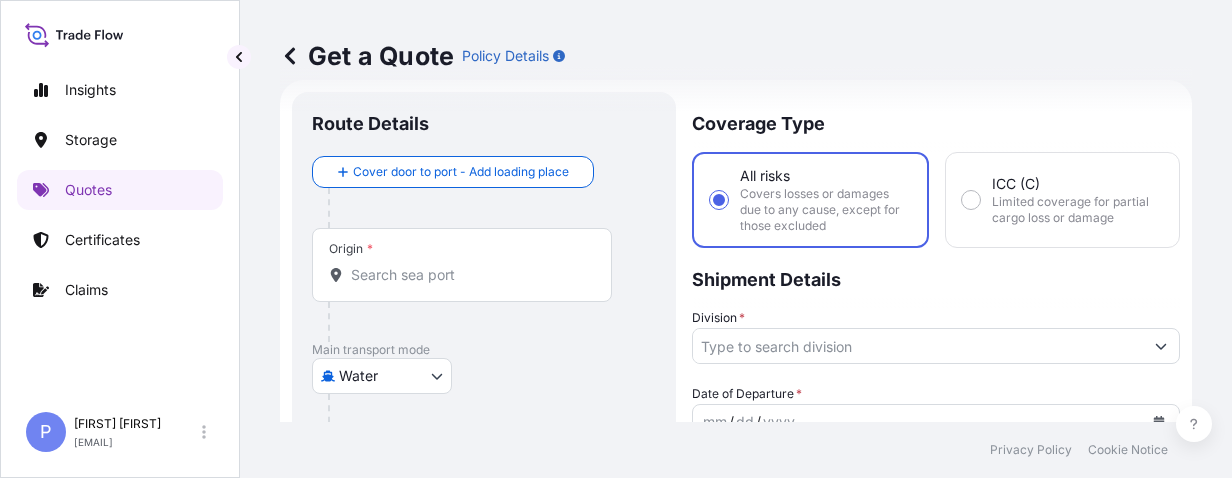 click on "Origin *" at bounding box center [462, 265] 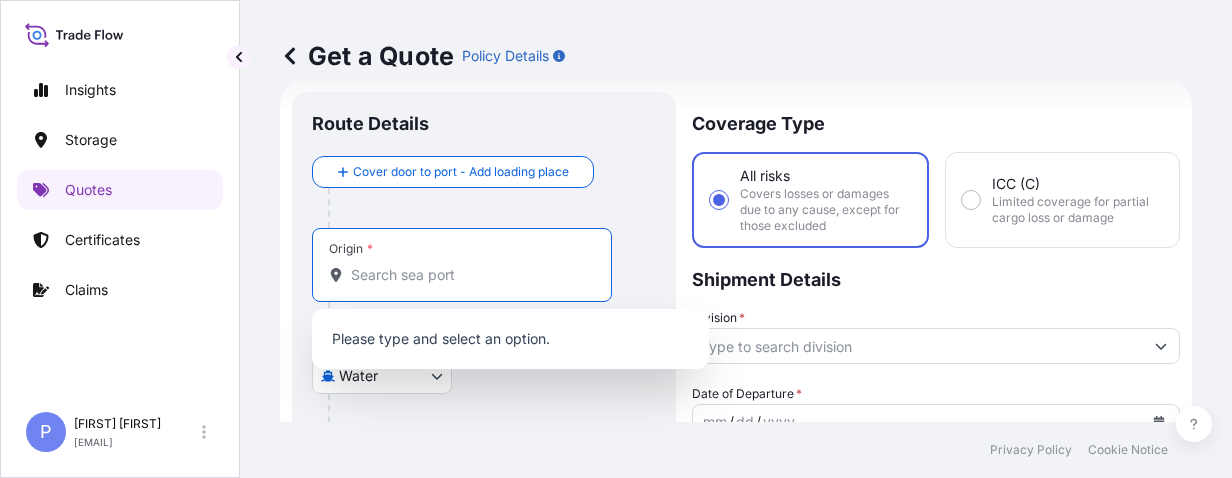 click on "Origin *" at bounding box center (469, 275) 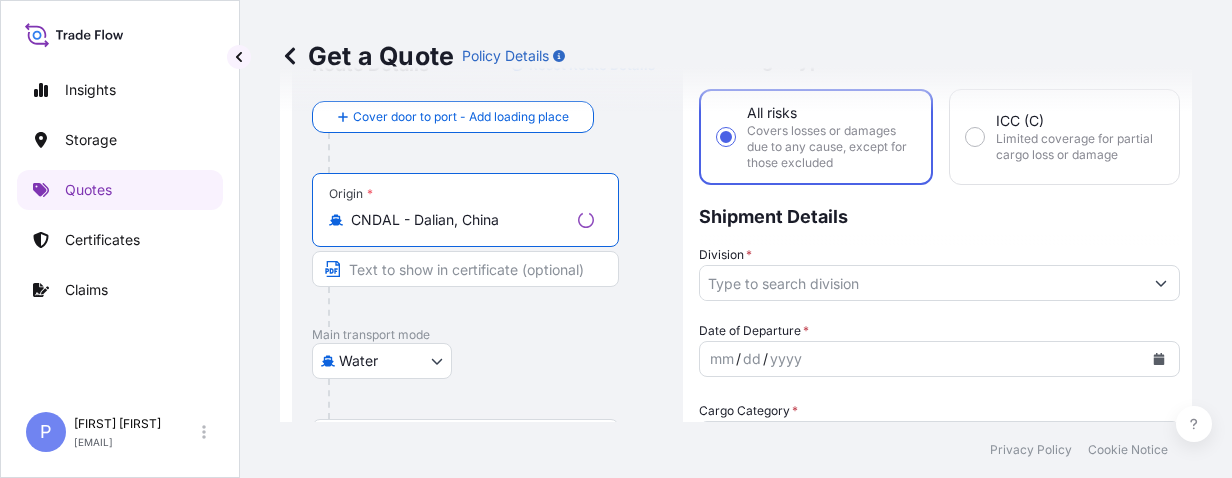 scroll, scrollTop: 222, scrollLeft: 0, axis: vertical 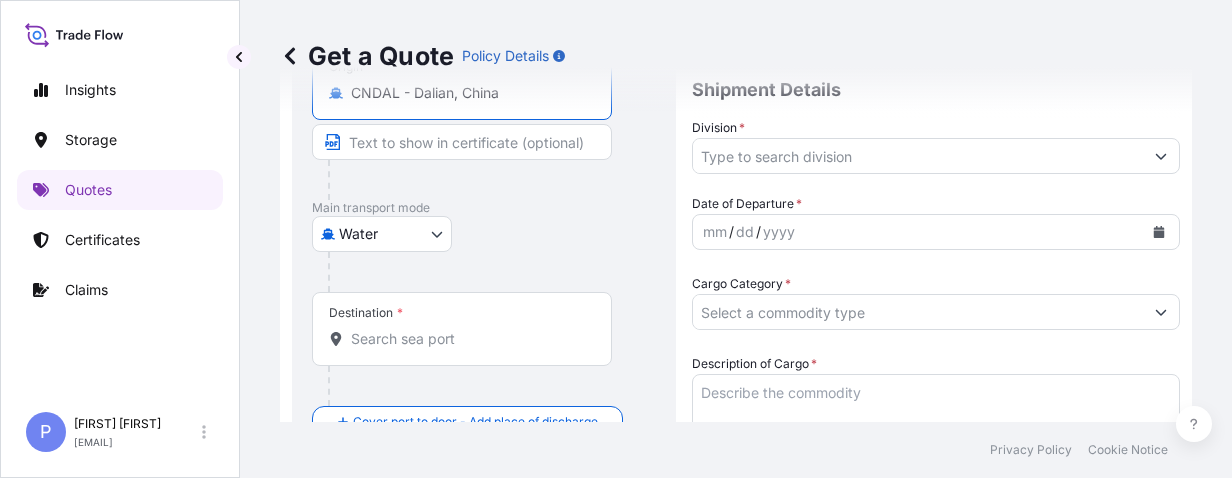 type on "CNDAL - Dalian, China" 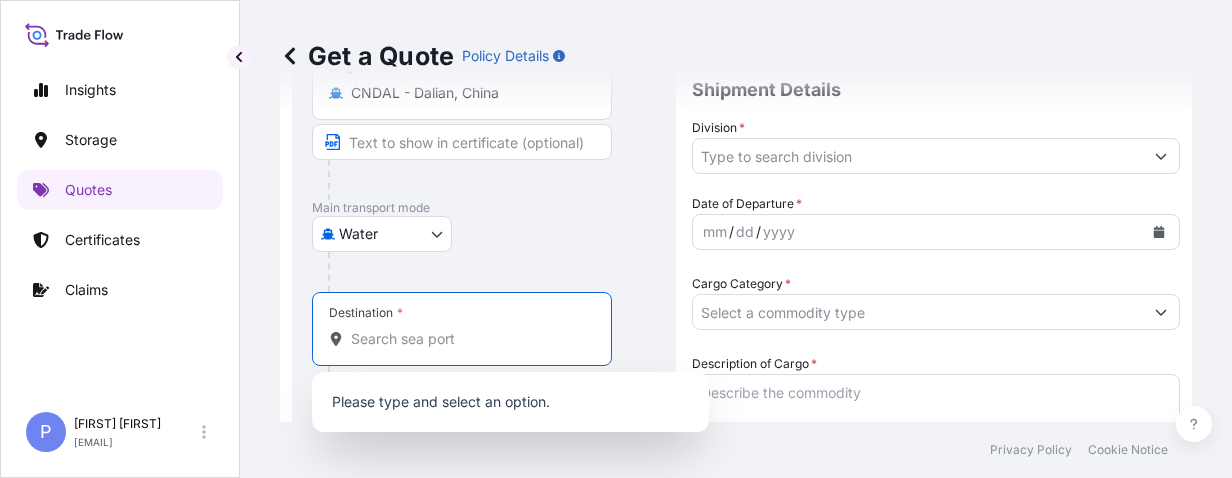 click on "Destination *" at bounding box center [469, 339] 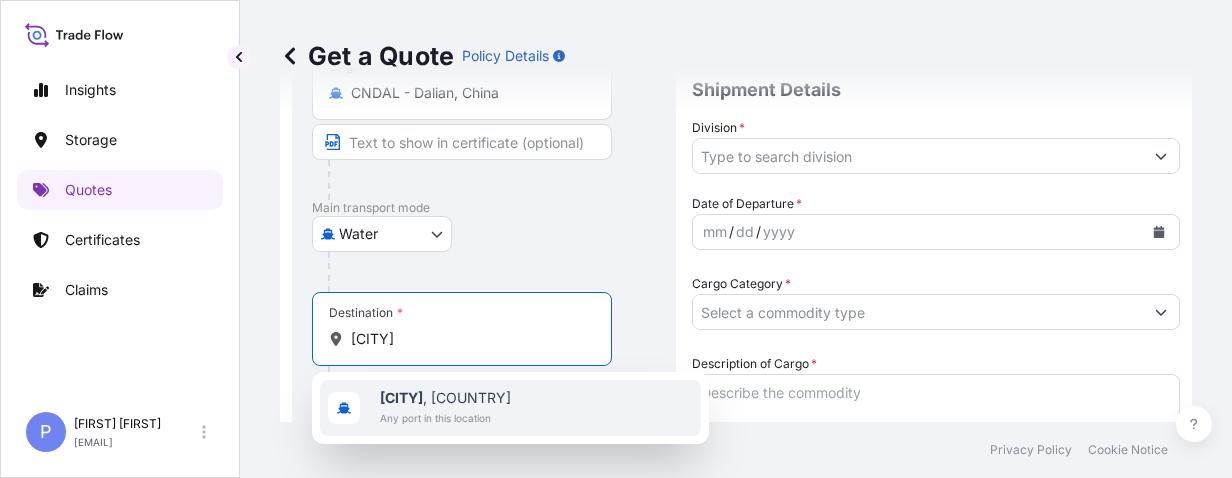 click on "[CITY], [COUNTRY]" at bounding box center (445, 398) 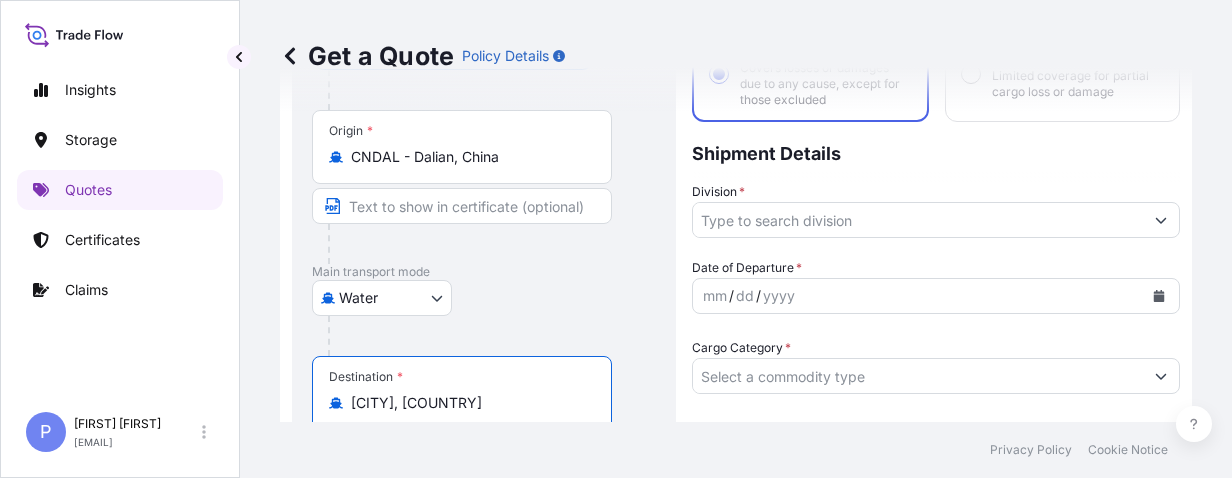 scroll, scrollTop: 32, scrollLeft: 0, axis: vertical 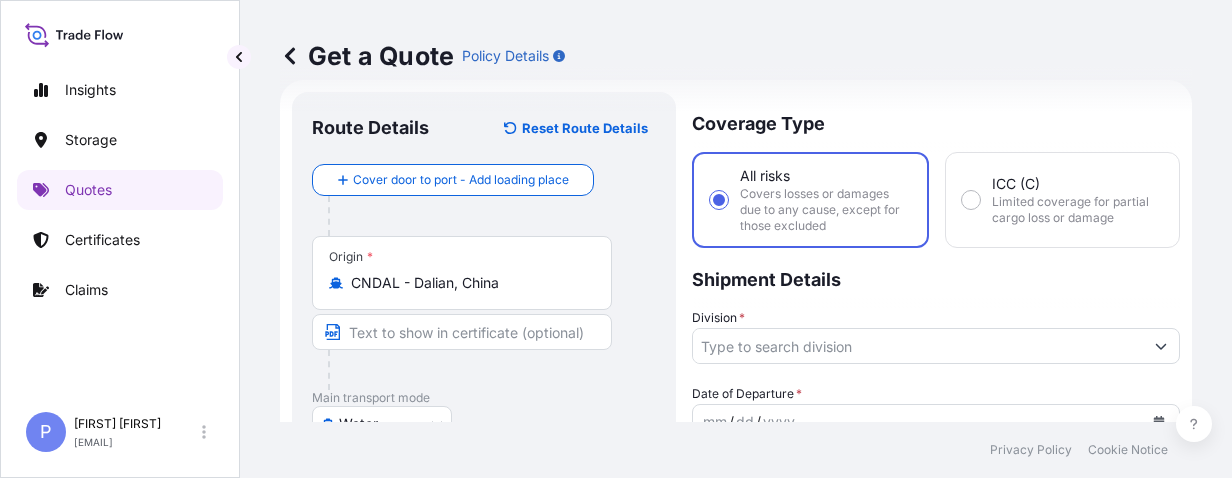 type on "[CITY], [COUNTRY]" 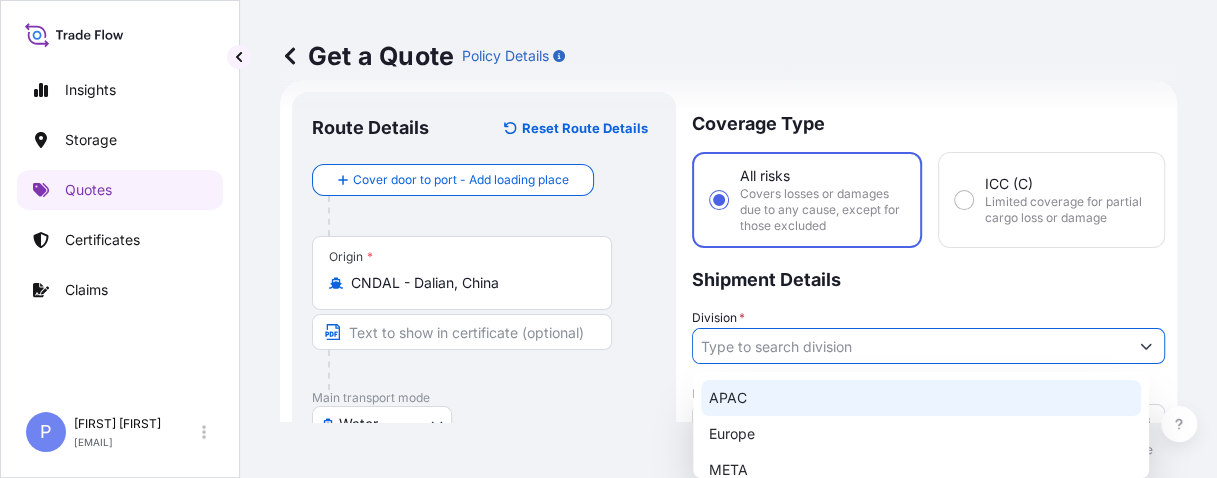 click on "APAC" at bounding box center (921, 398) 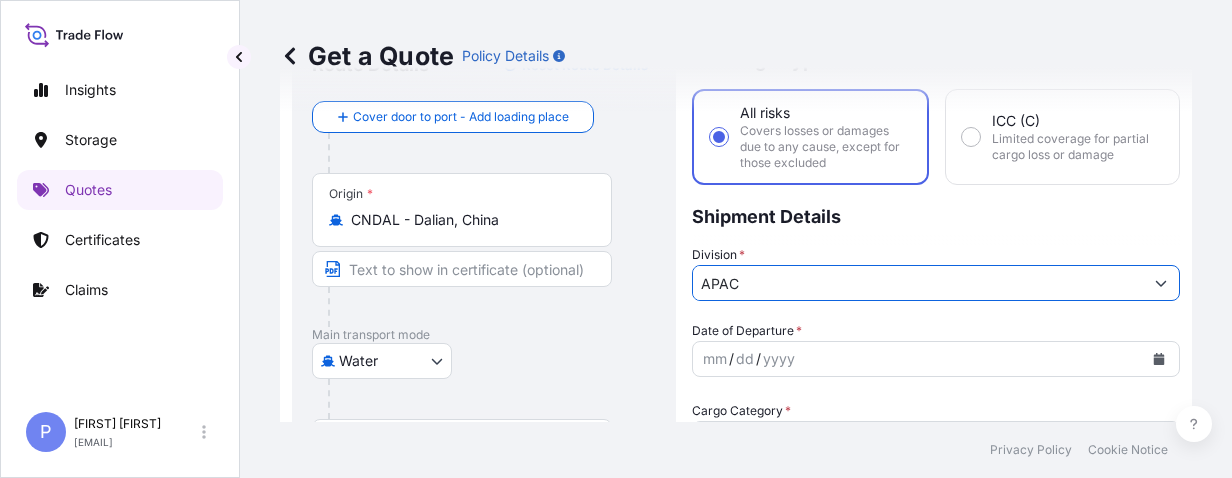 scroll, scrollTop: 158, scrollLeft: 0, axis: vertical 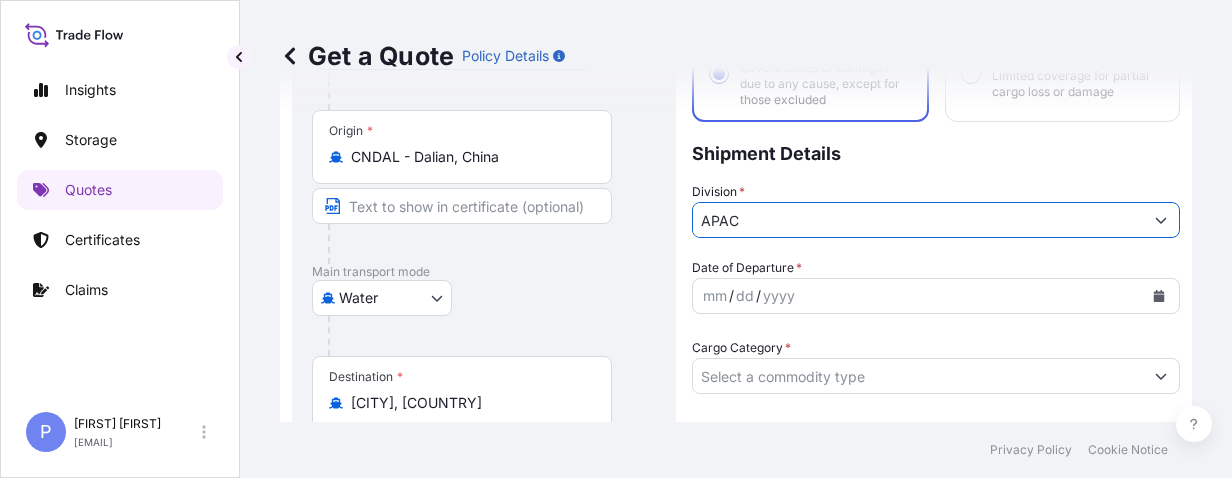 click on "yyyy" at bounding box center (779, 296) 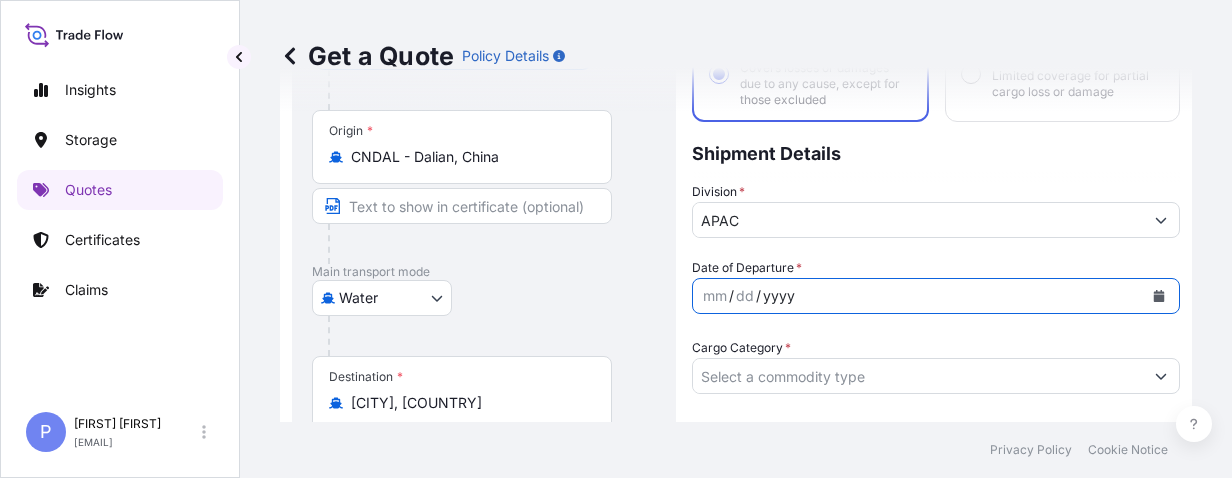 click at bounding box center [1159, 296] 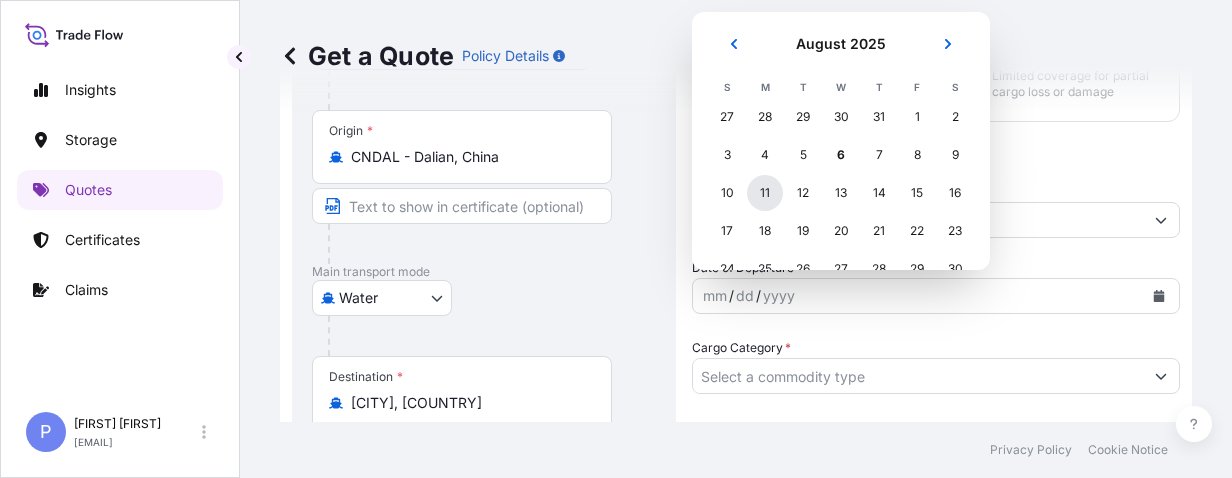 click on "11" at bounding box center (765, 193) 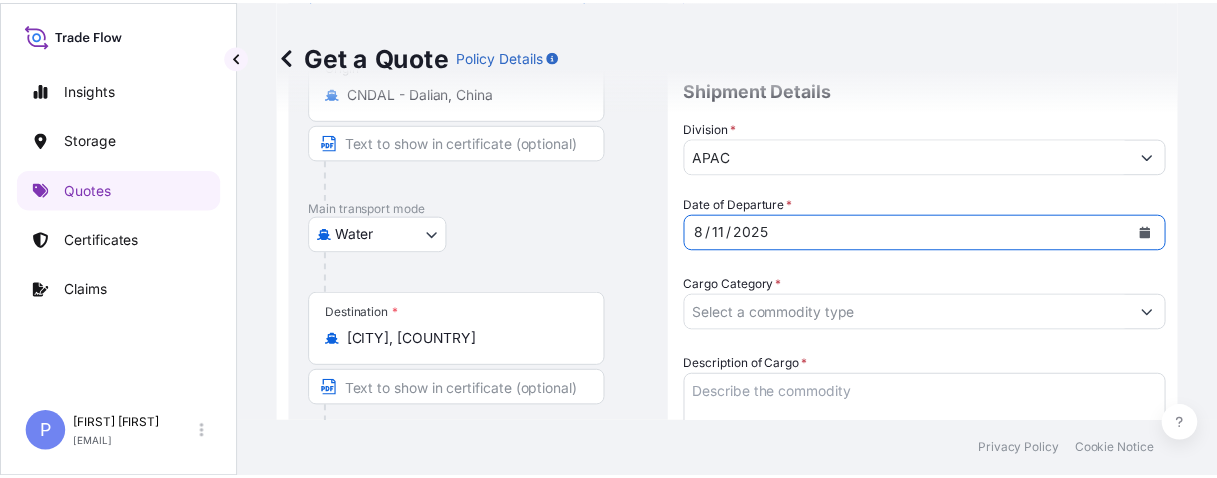 scroll, scrollTop: 285, scrollLeft: 0, axis: vertical 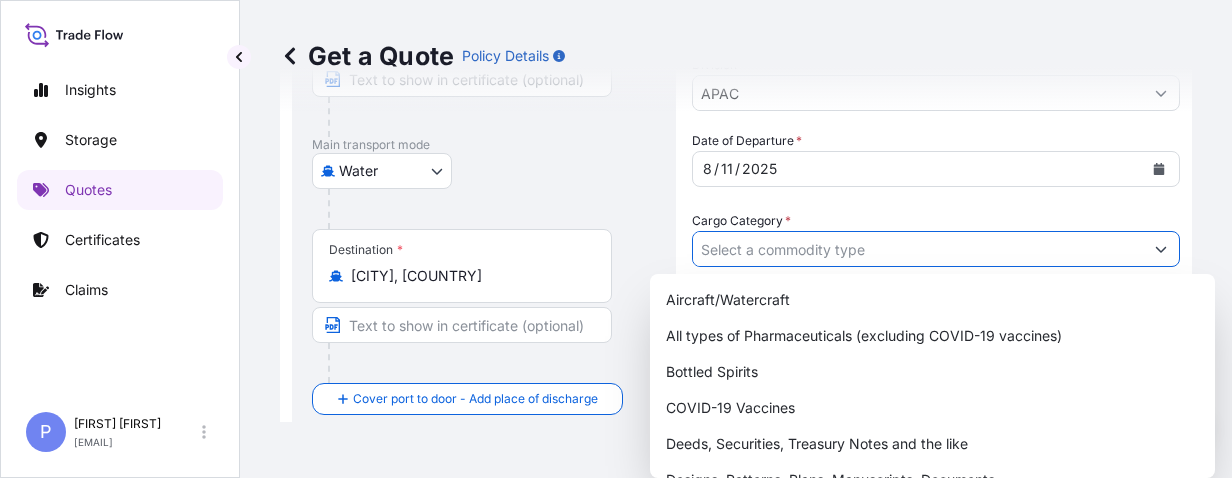 click on "Cargo Category *" at bounding box center [918, 249] 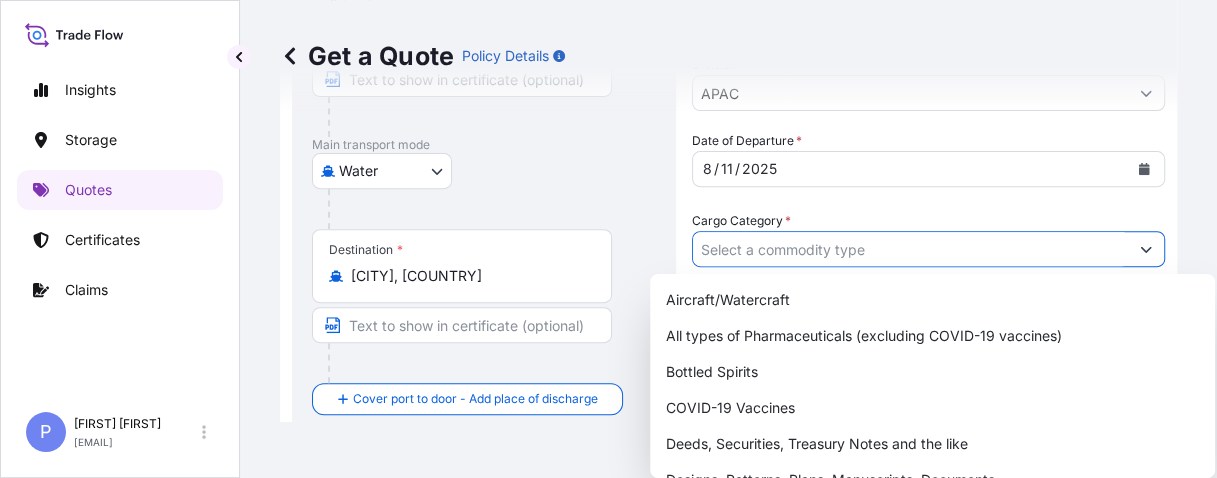scroll, scrollTop: 412, scrollLeft: 0, axis: vertical 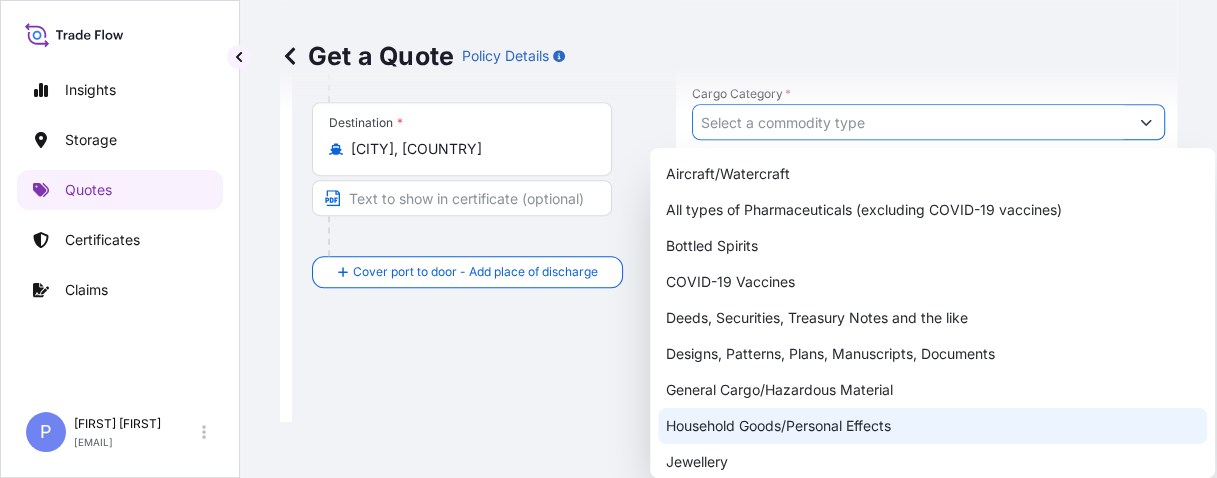 click on "Household Goods/Personal Effects" at bounding box center [932, 426] 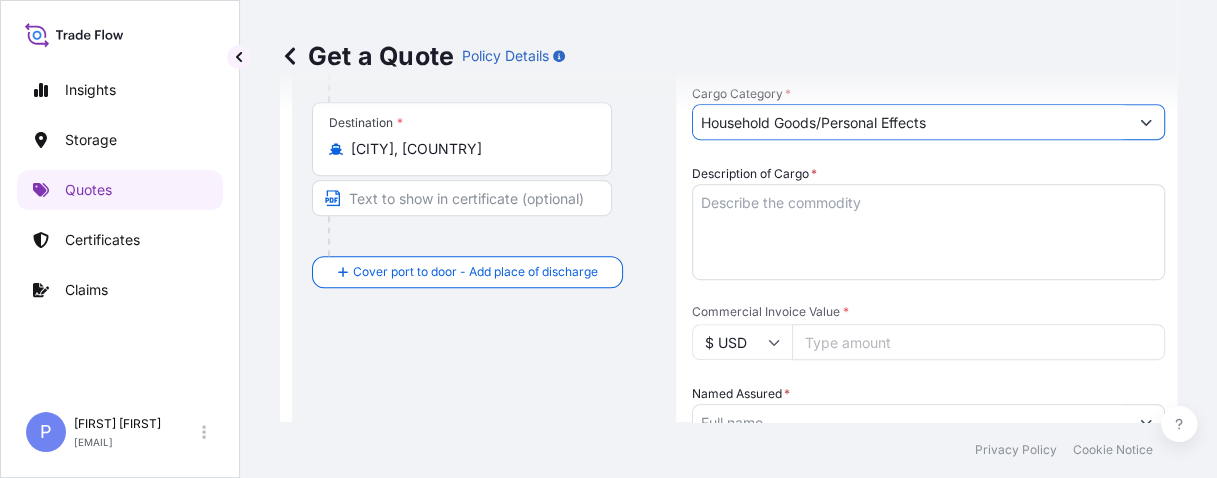 click at bounding box center (1146, 122) 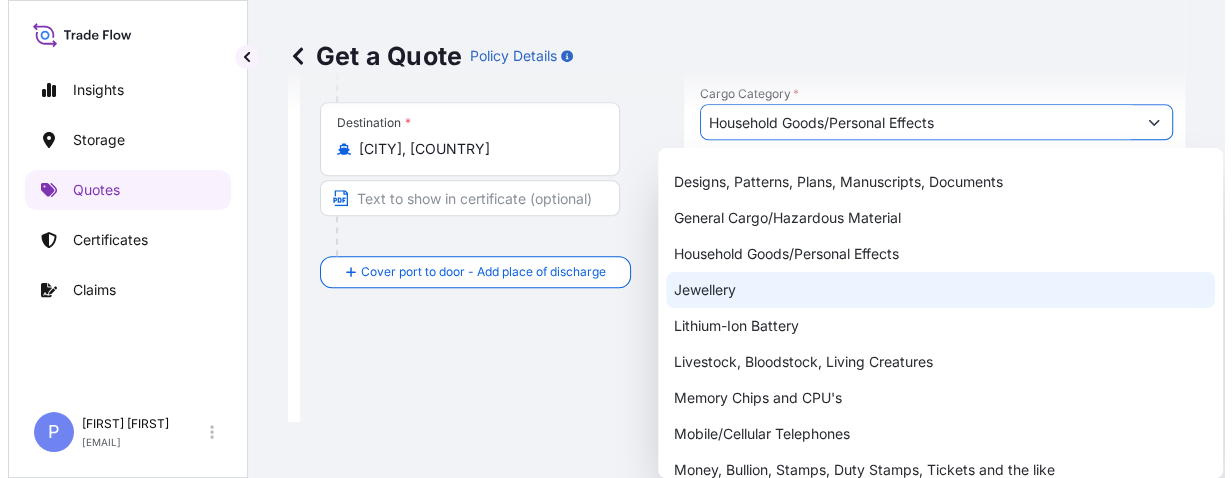 scroll, scrollTop: 57, scrollLeft: 0, axis: vertical 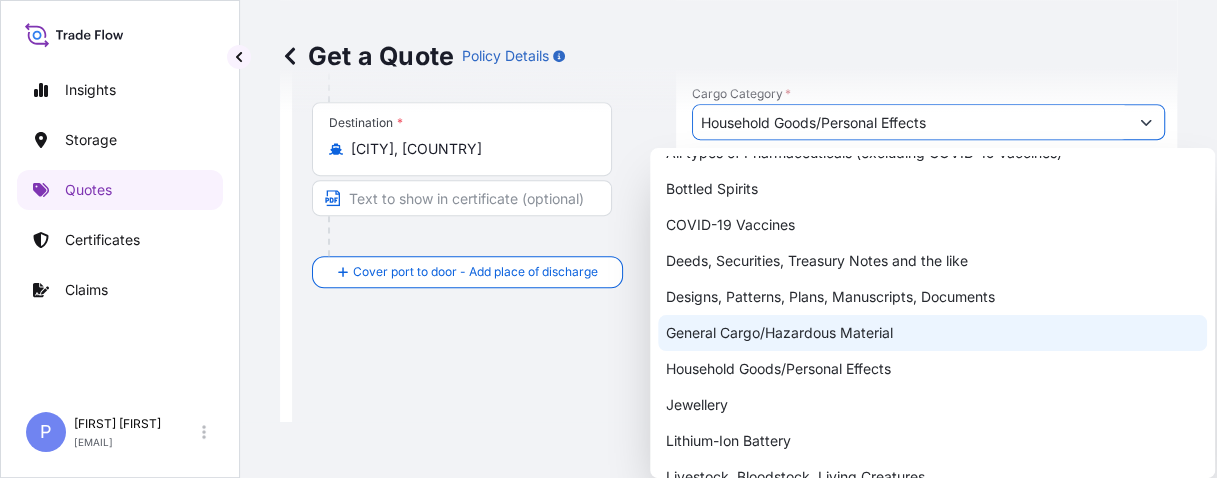 click on "General Cargo/Hazardous Material" at bounding box center (932, 333) 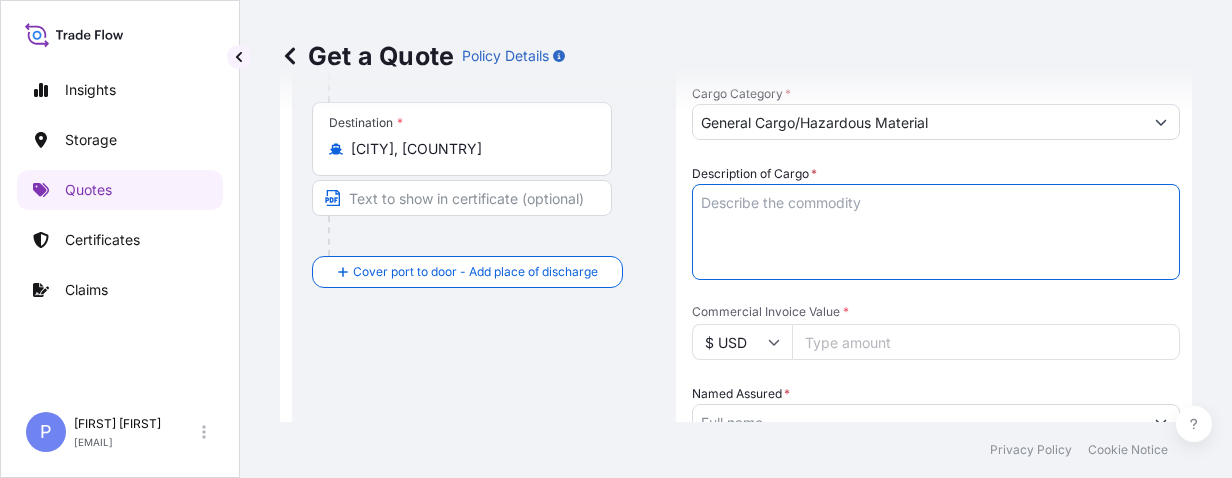 click on "Description of Cargo *" at bounding box center (936, 232) 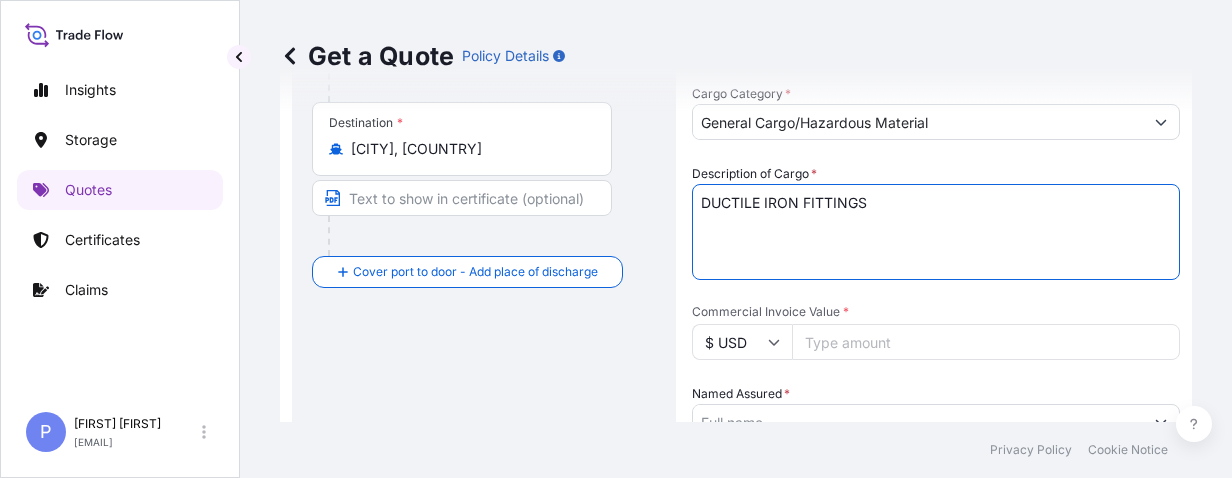 drag, startPoint x: 868, startPoint y: 200, endPoint x: 1025, endPoint y: 202, distance: 157.01274 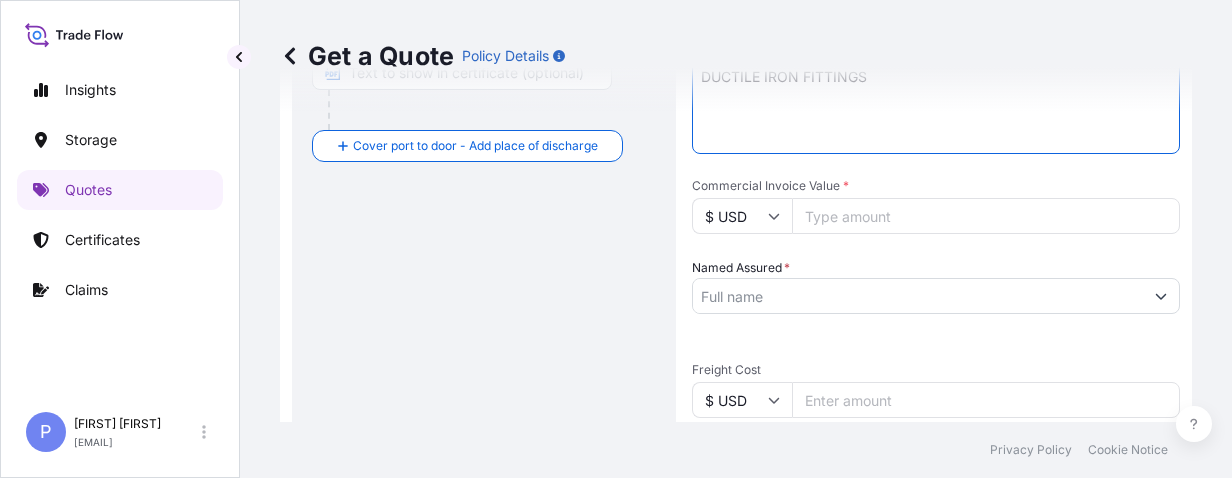 scroll, scrollTop: 602, scrollLeft: 0, axis: vertical 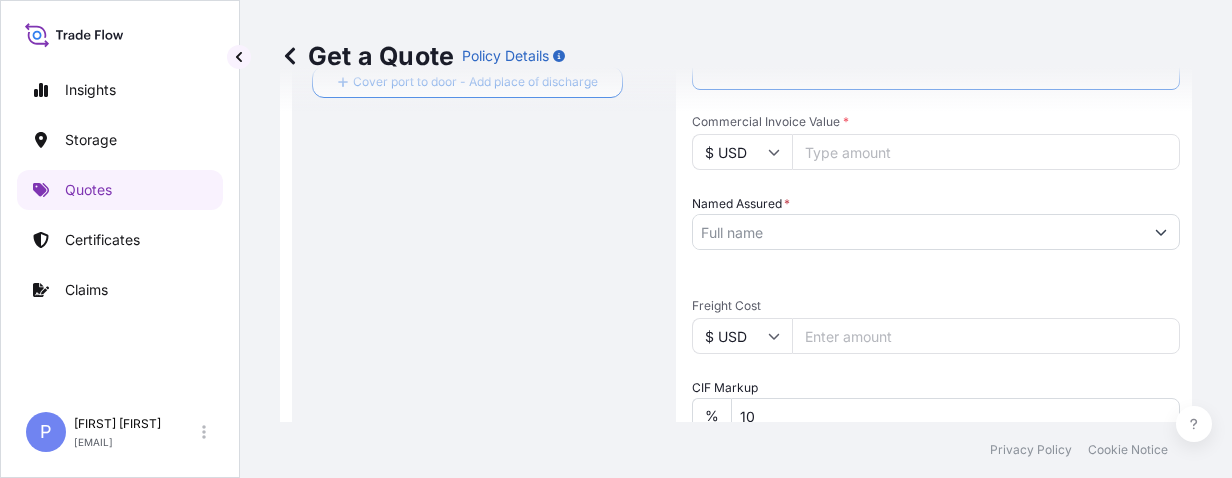 type on "DUCTILE IRON FITTINGS" 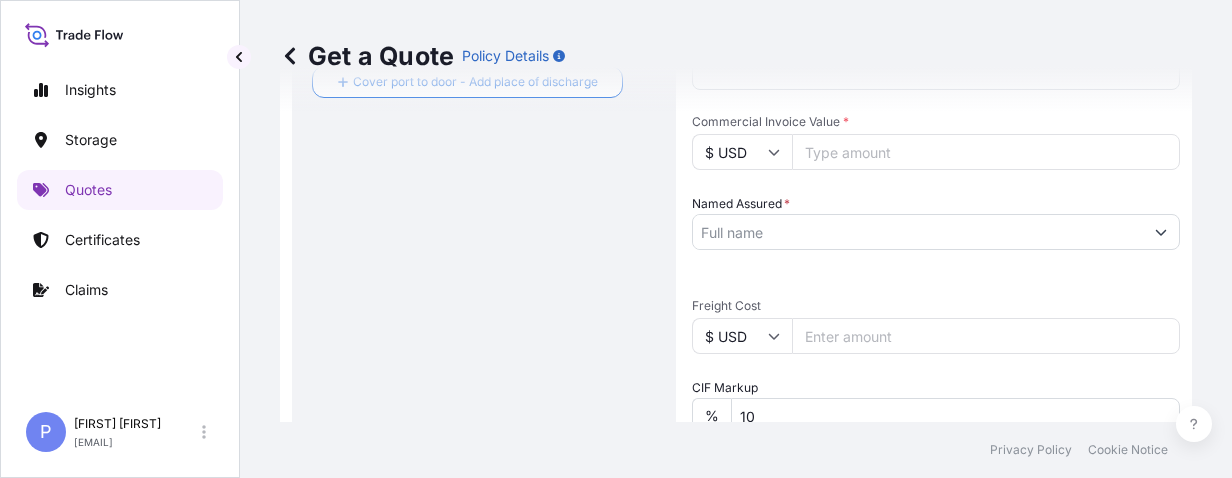 click 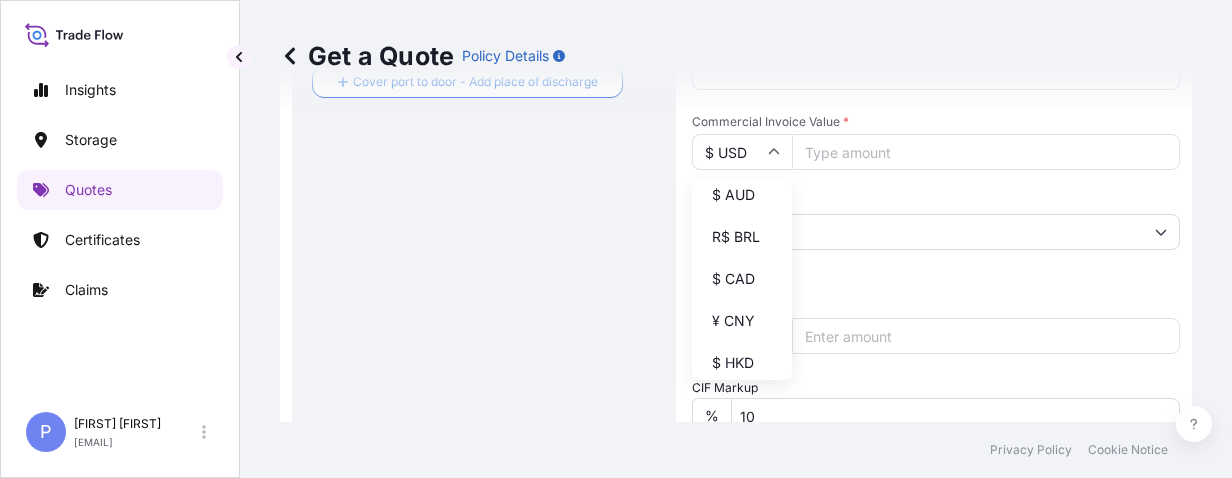 scroll, scrollTop: 210, scrollLeft: 0, axis: vertical 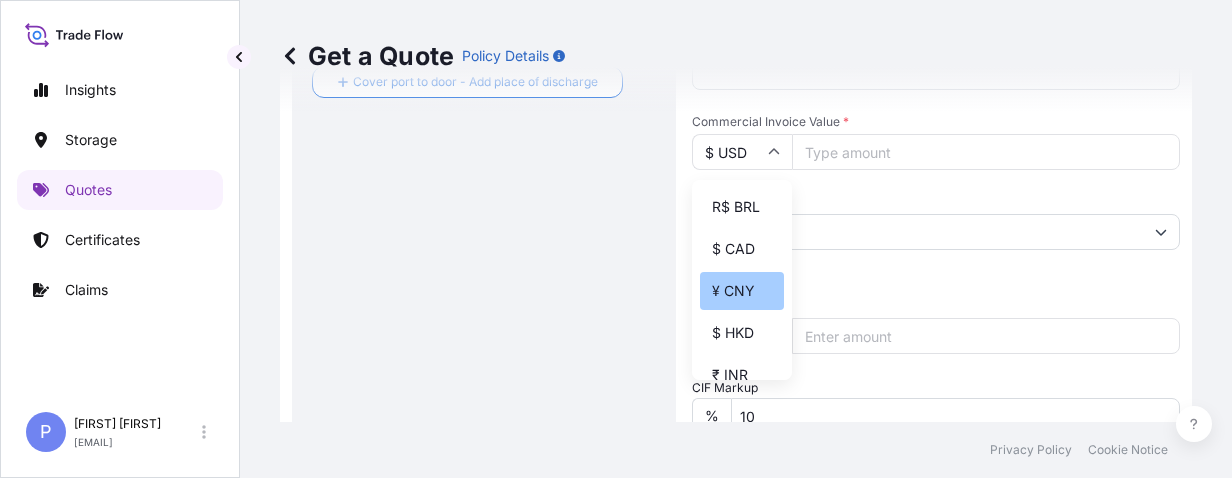 click on "¥ CNY" at bounding box center [742, 291] 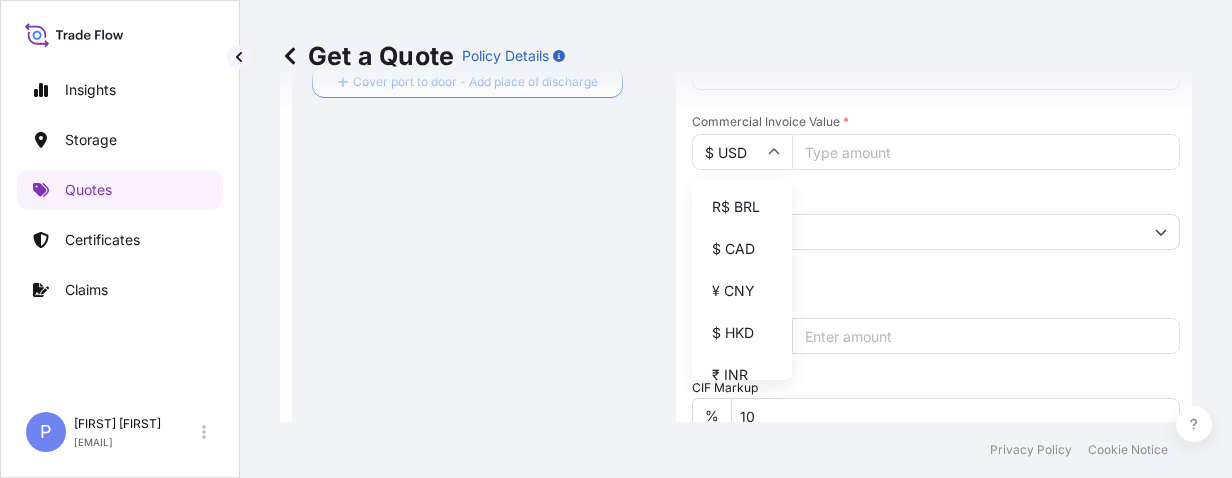 type on "¥ CNY" 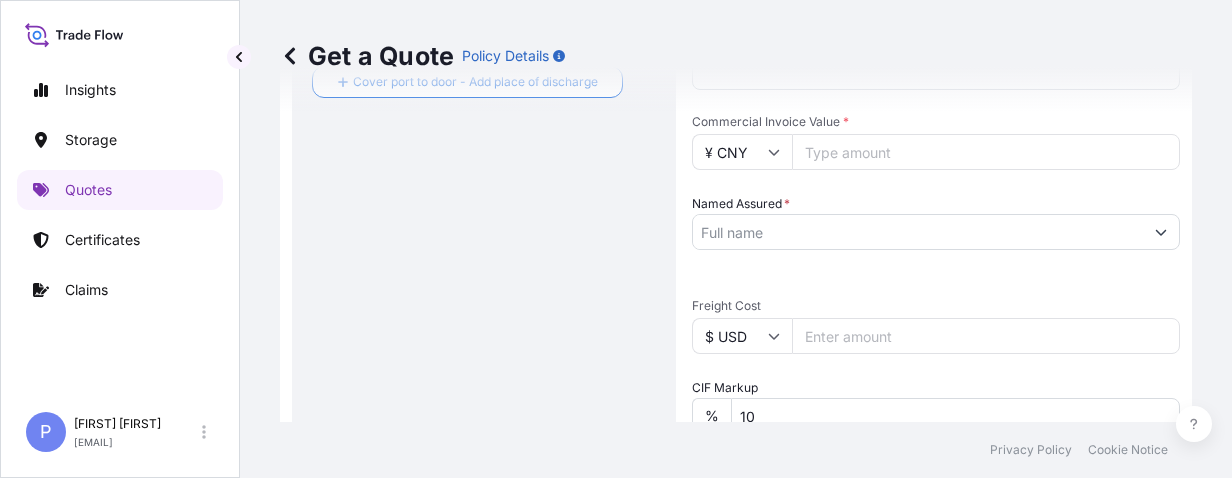 click on "Commercial Invoice Value   *" at bounding box center (986, 152) 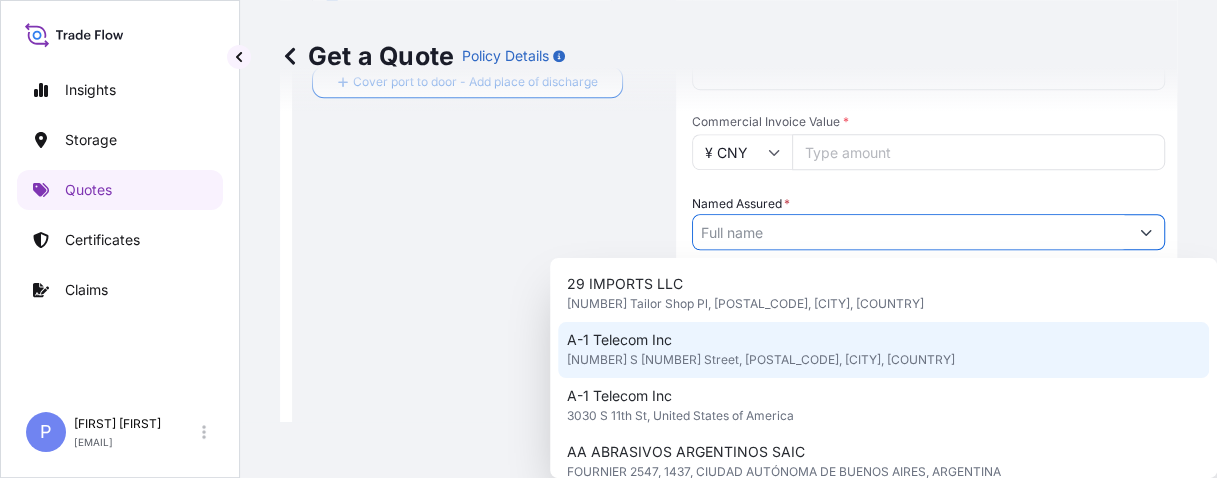 click on "Named Assured *" at bounding box center [910, 232] 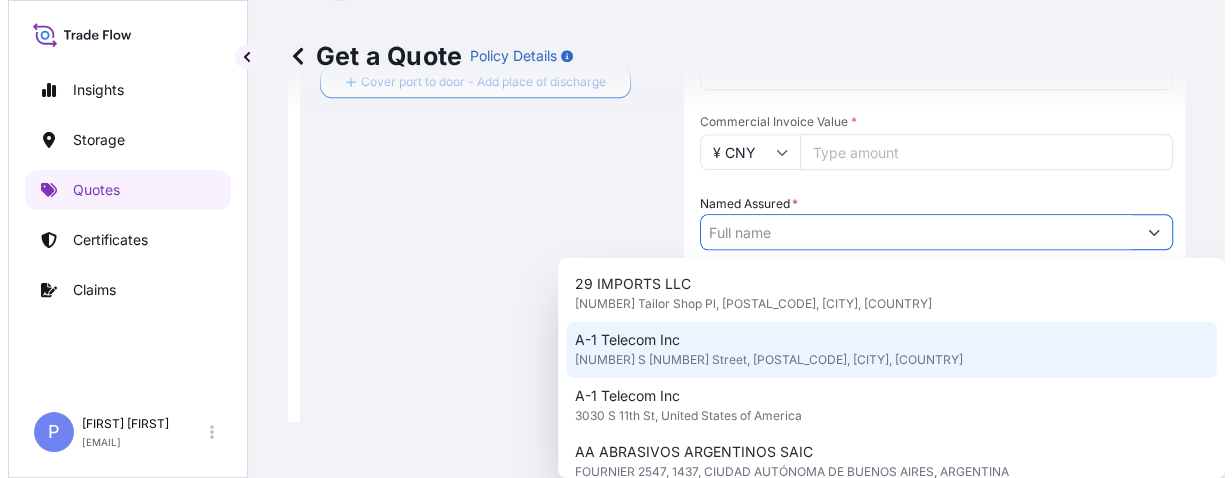 paste on "SAINT-GOBAIN PAM(JIANGSU) PIPELINES TECHNOLOGY CO., LTD." 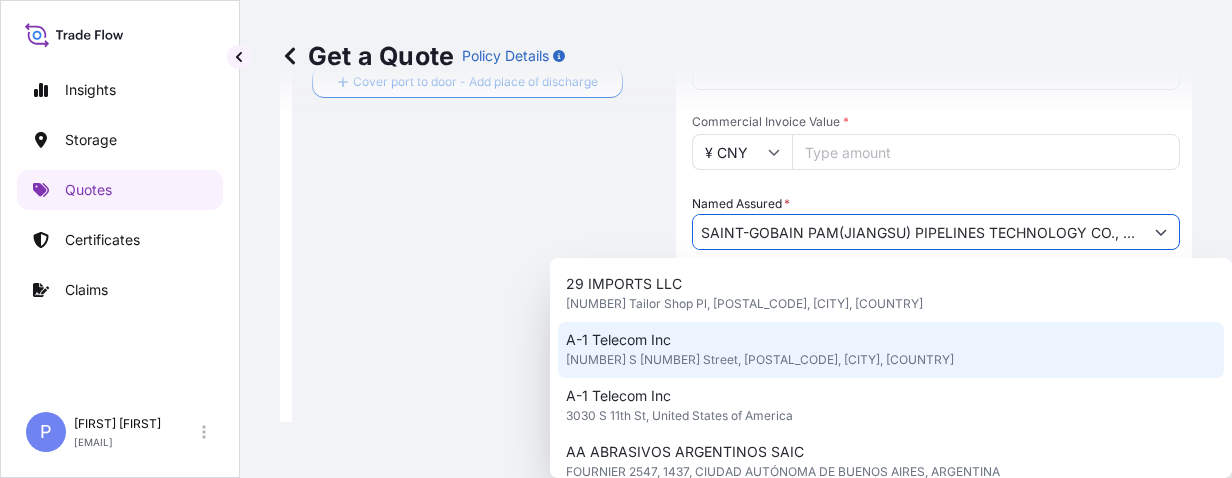 scroll, scrollTop: 0, scrollLeft: 28, axis: horizontal 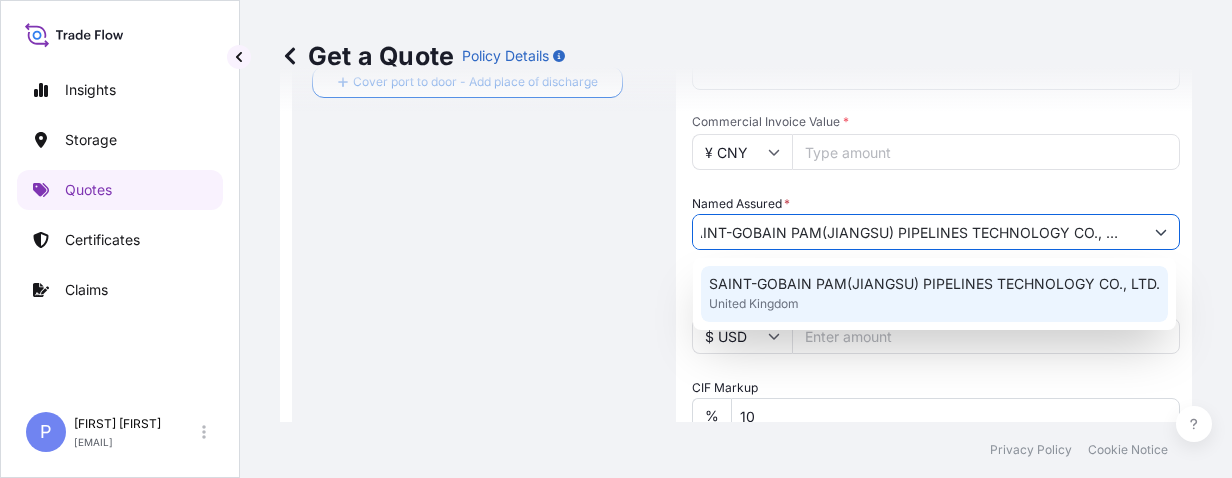 click on "SAINT-GOBAIN PAM(JIANGSU) PIPELINES TECHNOLOGY CO., LTD." at bounding box center (934, 284) 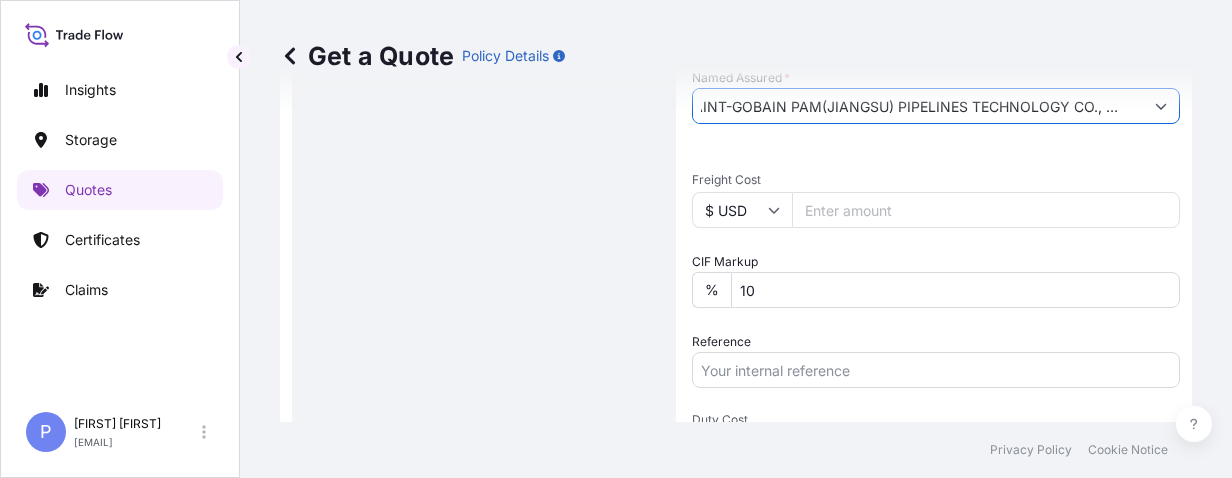 scroll, scrollTop: 854, scrollLeft: 0, axis: vertical 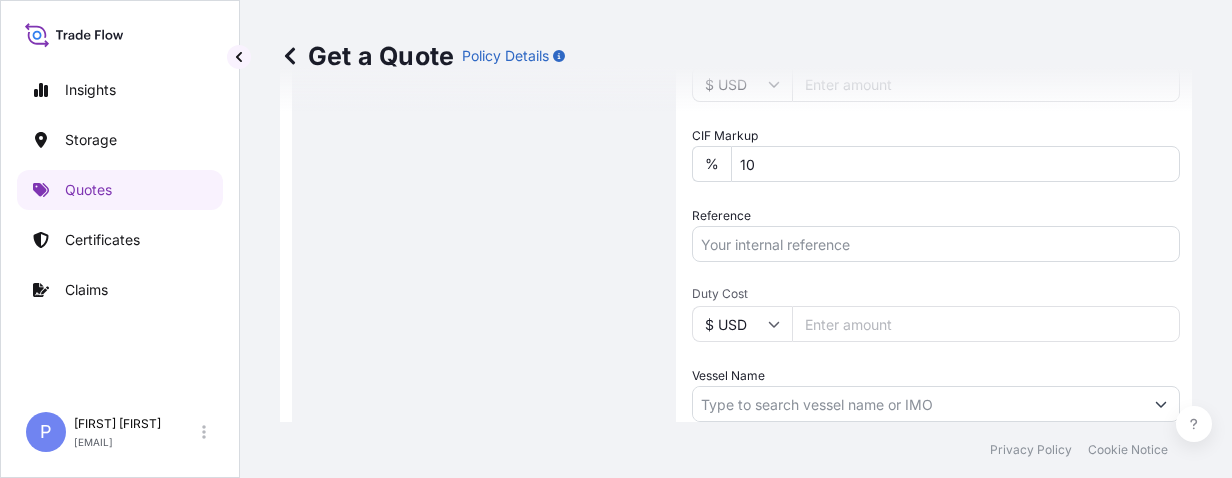 type on "SAINT-GOBAIN PAM(JIANGSU) PIPELINES TECHNOLOGY CO., LTD." 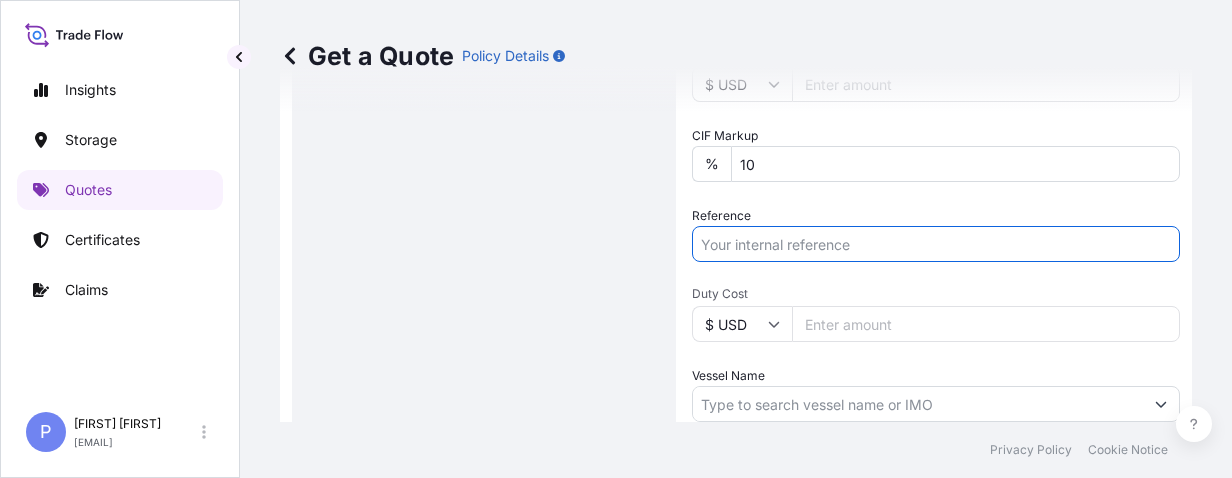 scroll, scrollTop: 0, scrollLeft: 0, axis: both 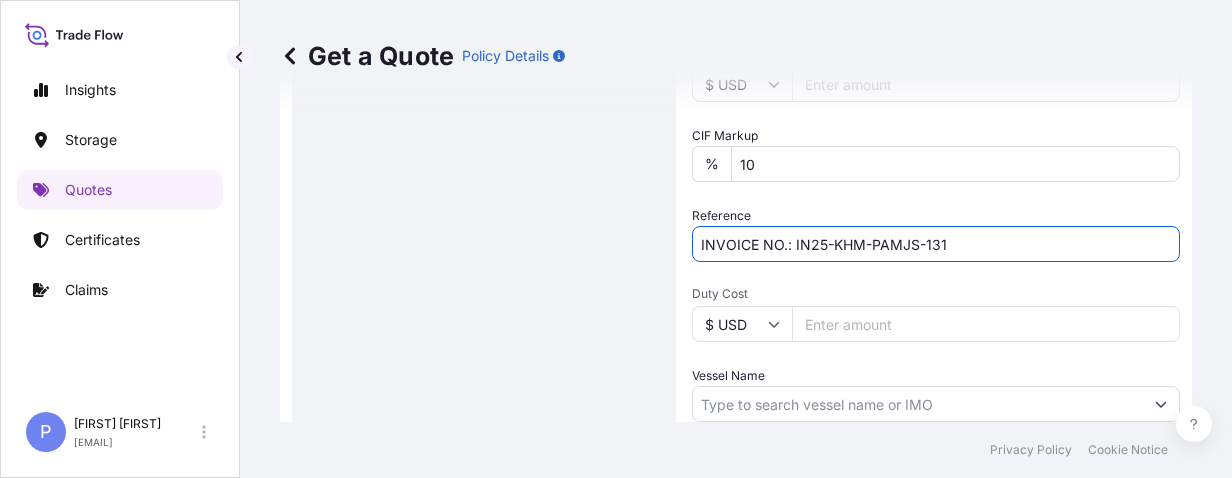 type on "INVOICE NO.: IN25-KHM-PAMJS-131" 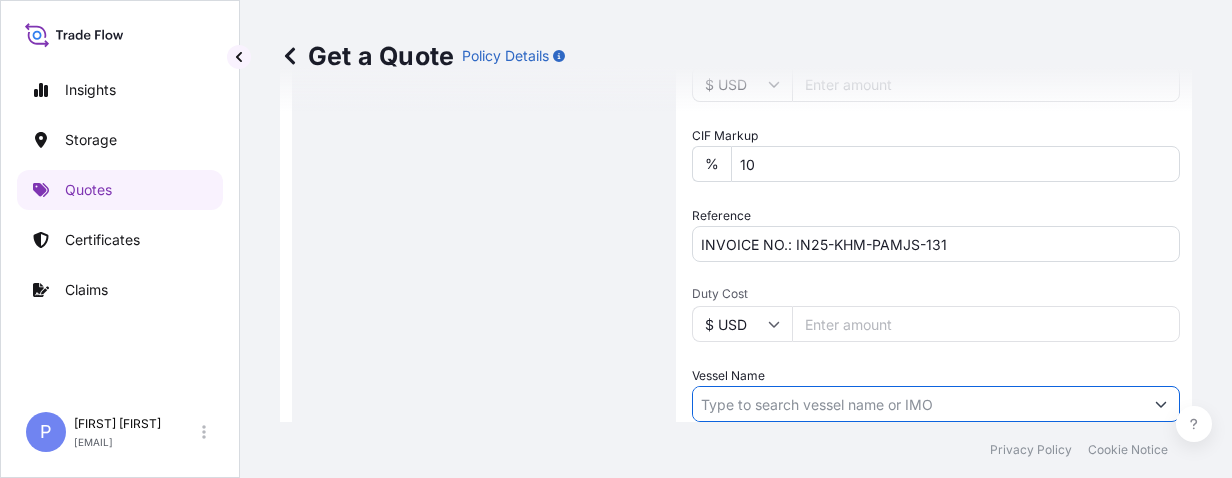 paste on "[VESSEL_NAME]/" 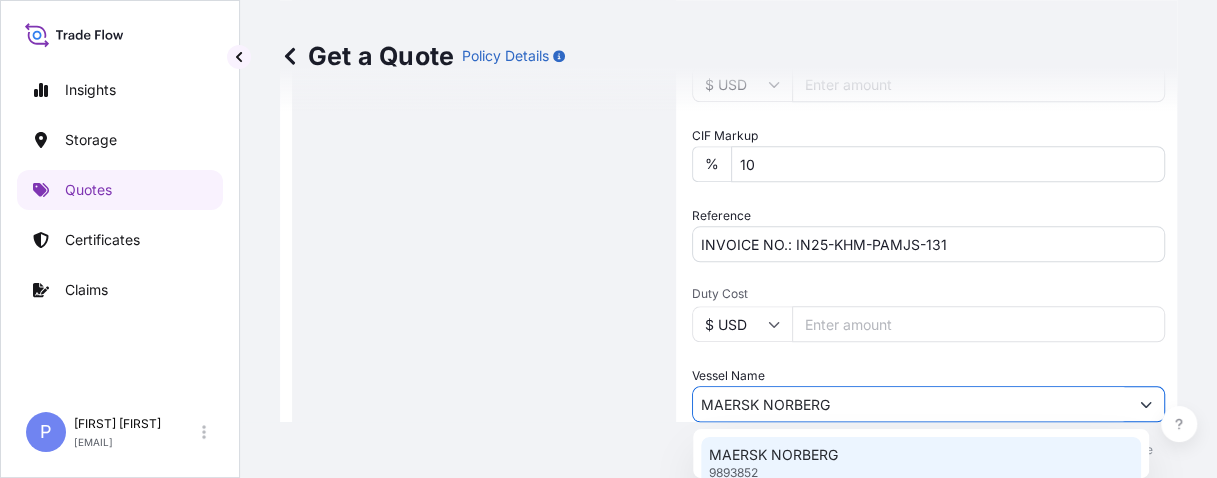 click on "[VESSEL_NAME] [NUMBER]" at bounding box center [921, 463] 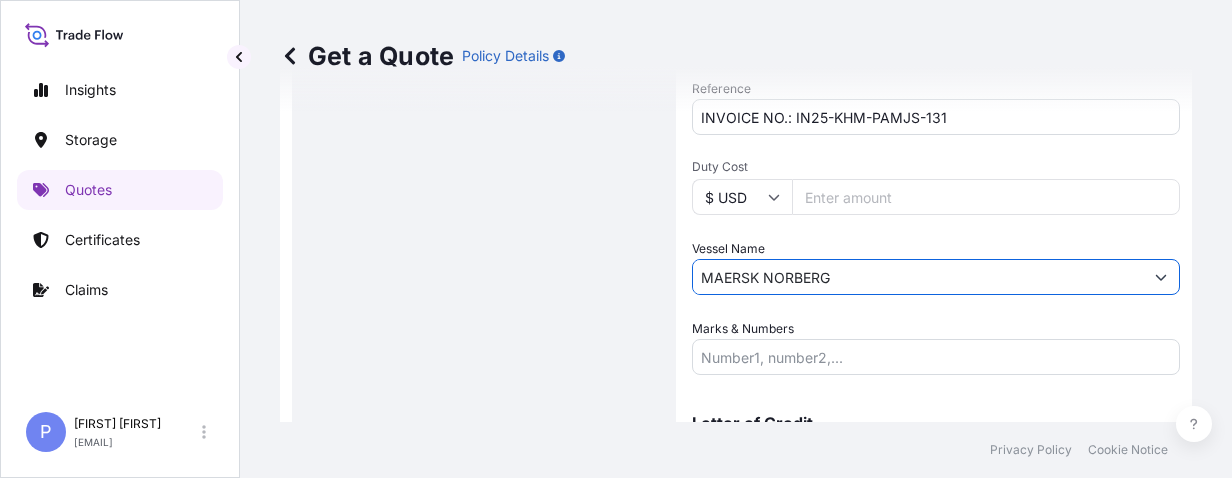 scroll, scrollTop: 1094, scrollLeft: 0, axis: vertical 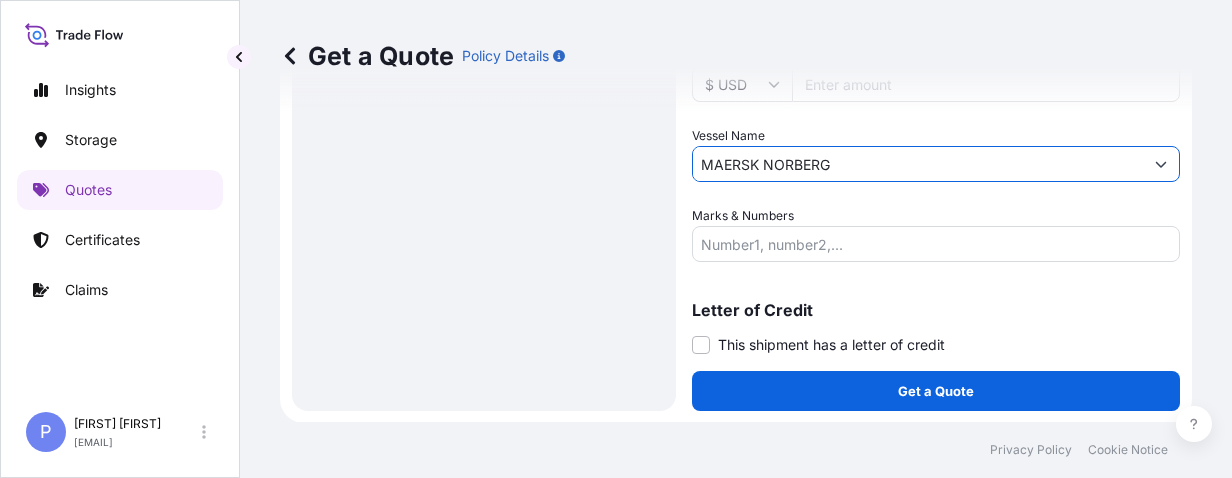 type on "MAERSK NORBERG" 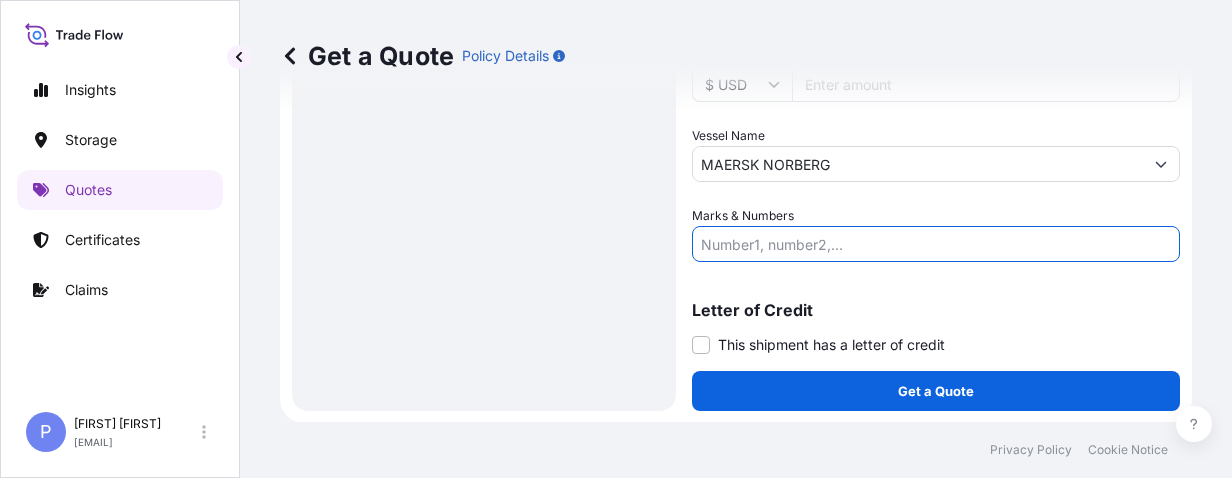 click on "Marks & Numbers" at bounding box center [936, 244] 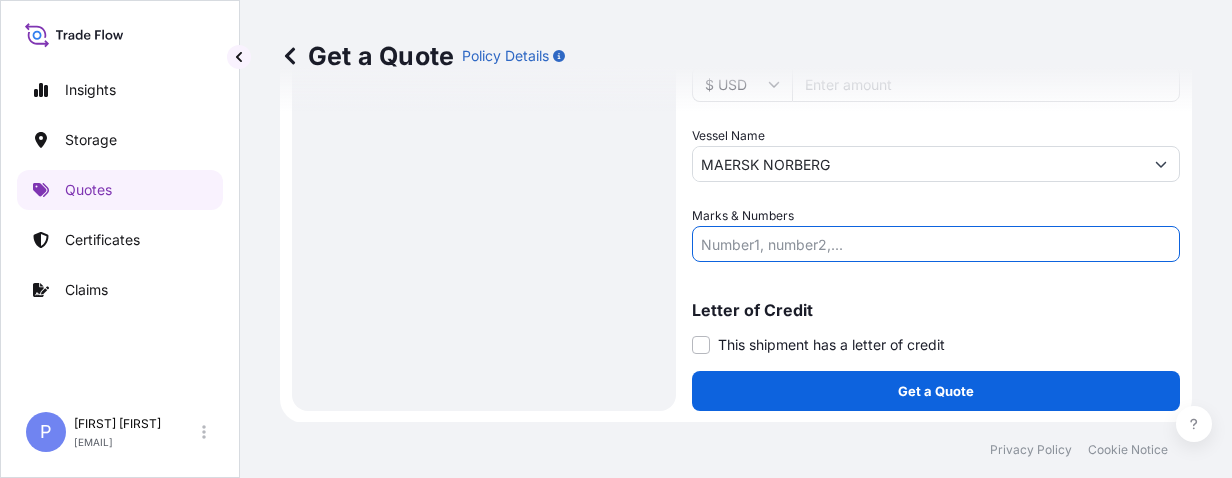 click on "Marks & Numbers" at bounding box center (936, 244) 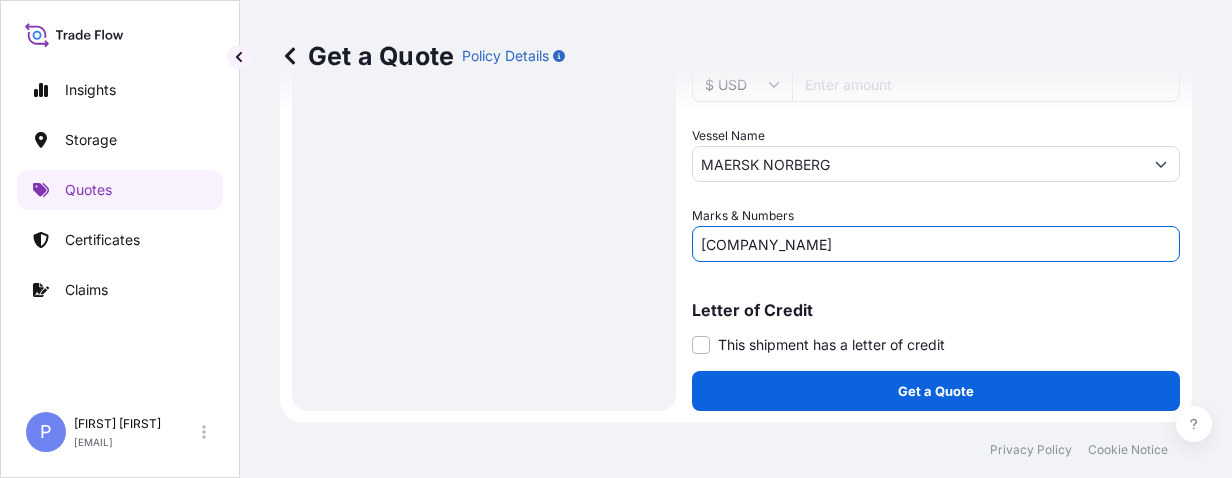 scroll, scrollTop: 0, scrollLeft: 135, axis: horizontal 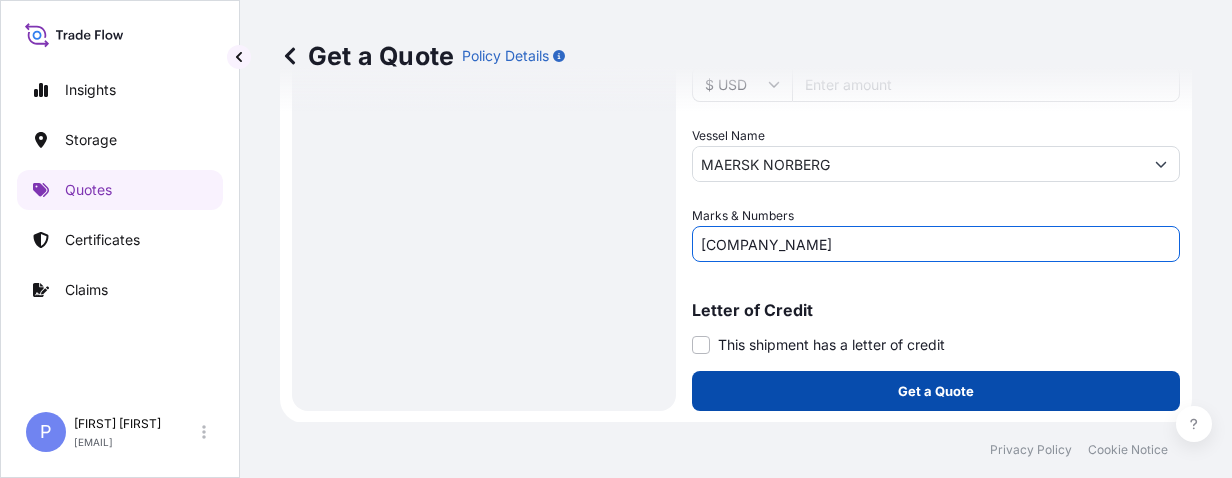 type on "[COMPANY_NAME]" 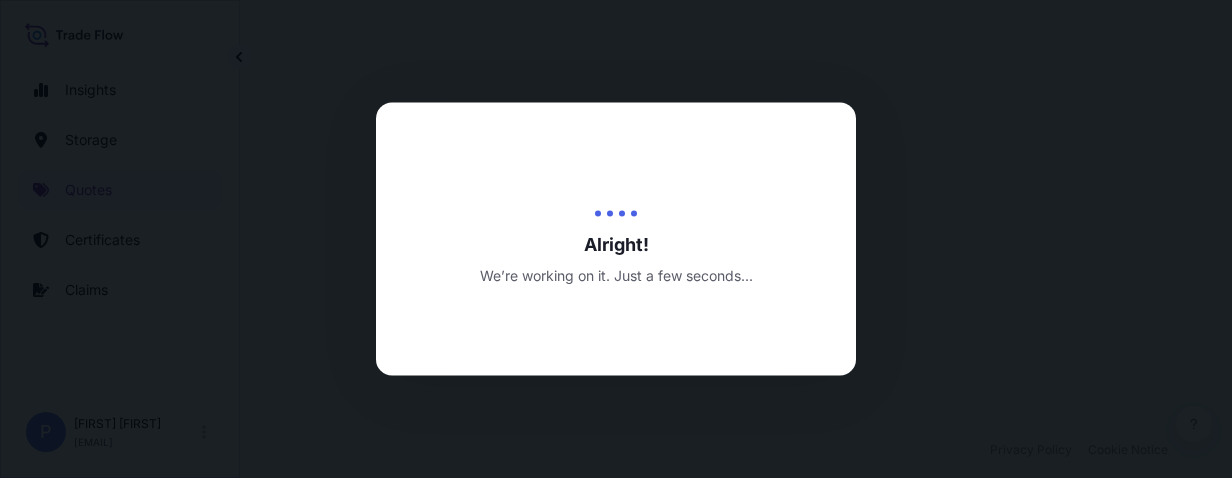 scroll, scrollTop: 0, scrollLeft: 0, axis: both 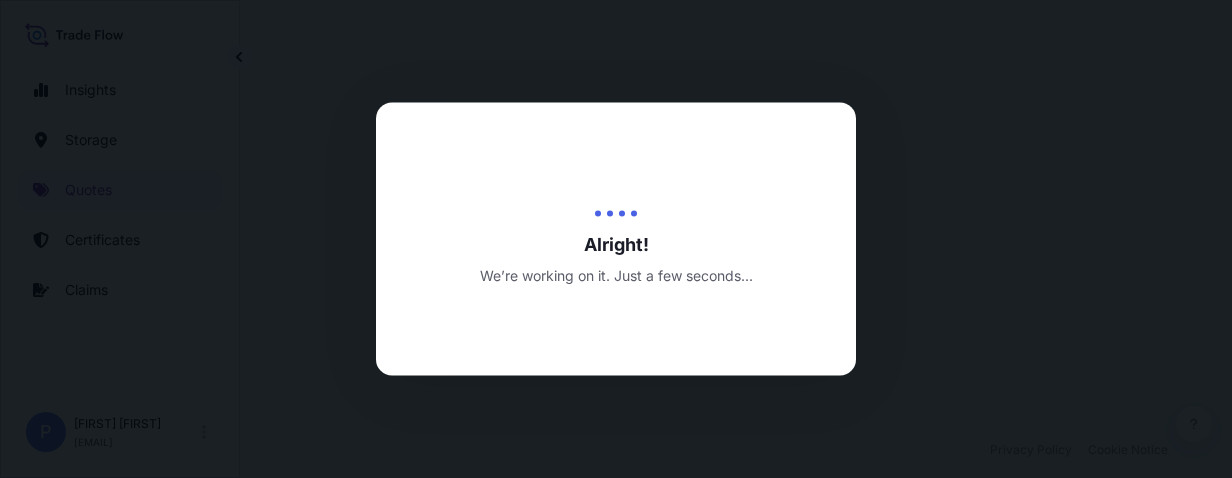 select on "Water" 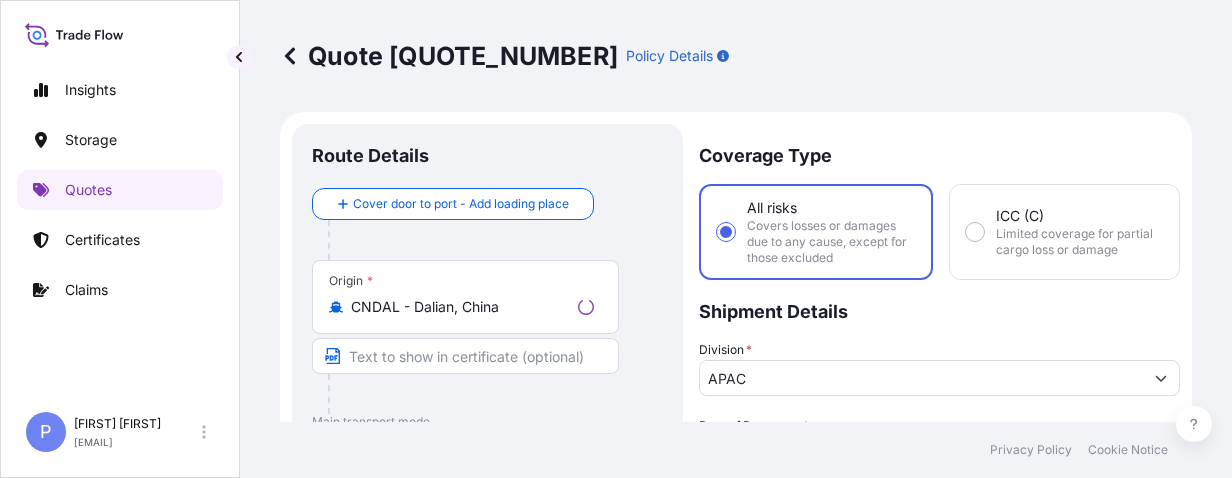 scroll, scrollTop: 1436, scrollLeft: 0, axis: vertical 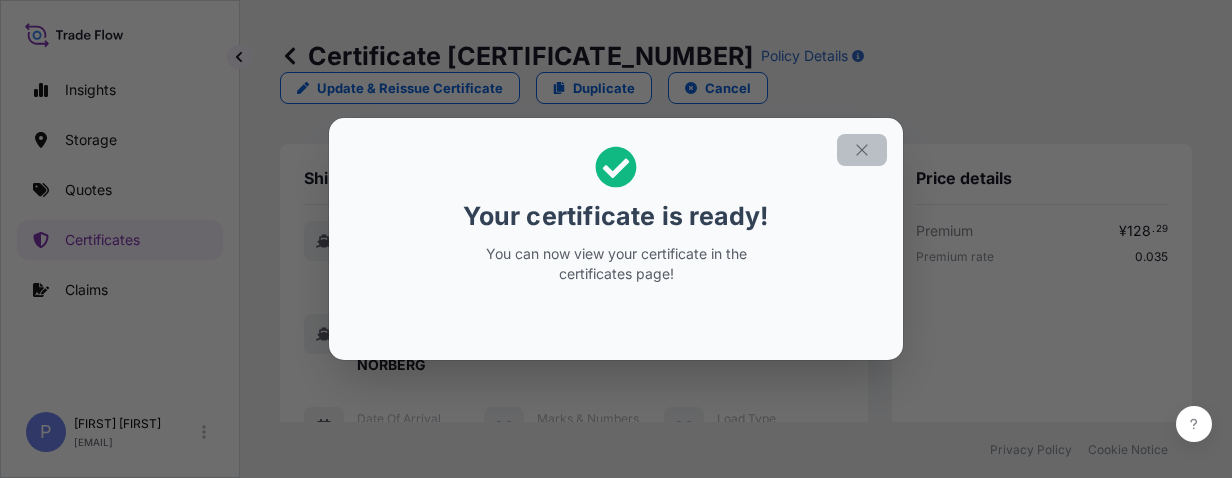 click 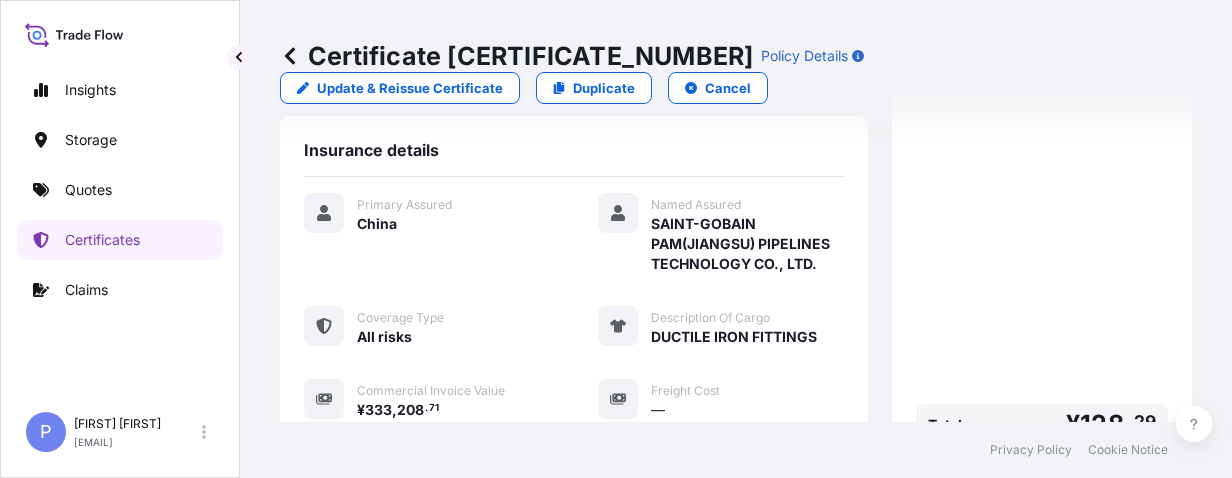 scroll, scrollTop: 886, scrollLeft: 0, axis: vertical 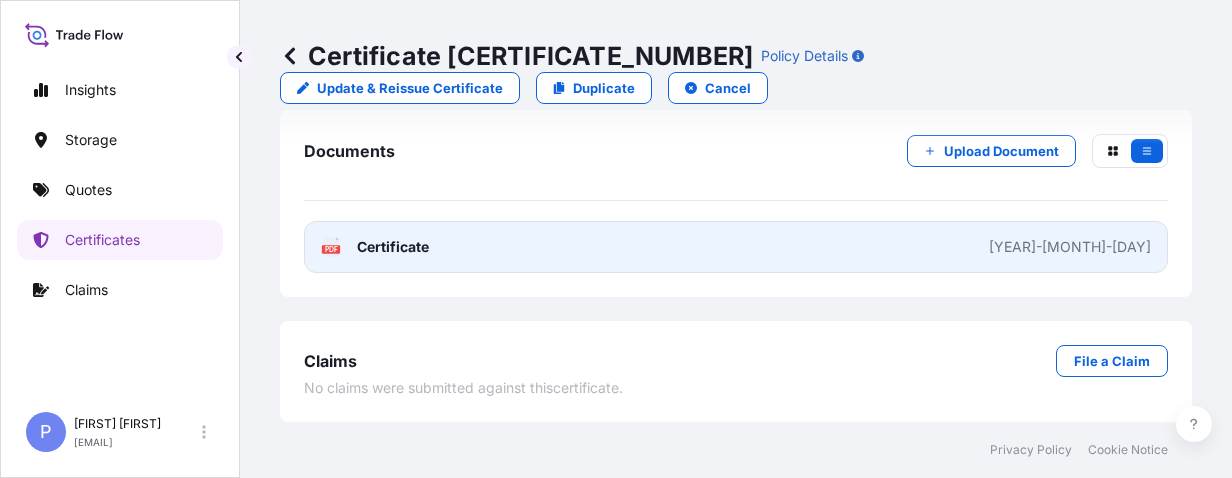 click on "PDF Certificate [DATE]" at bounding box center (736, 247) 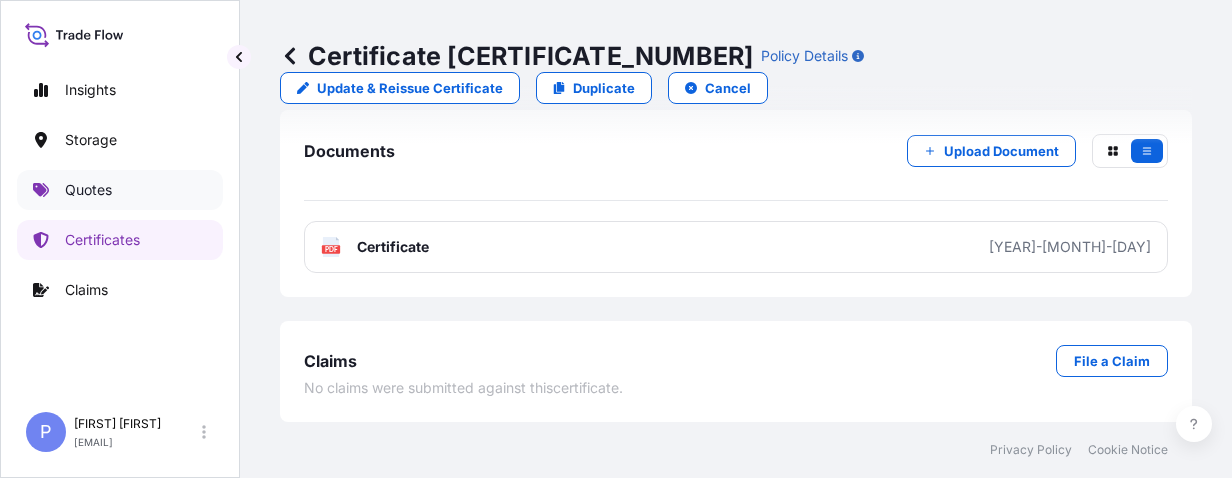 click on "Quotes" at bounding box center [88, 190] 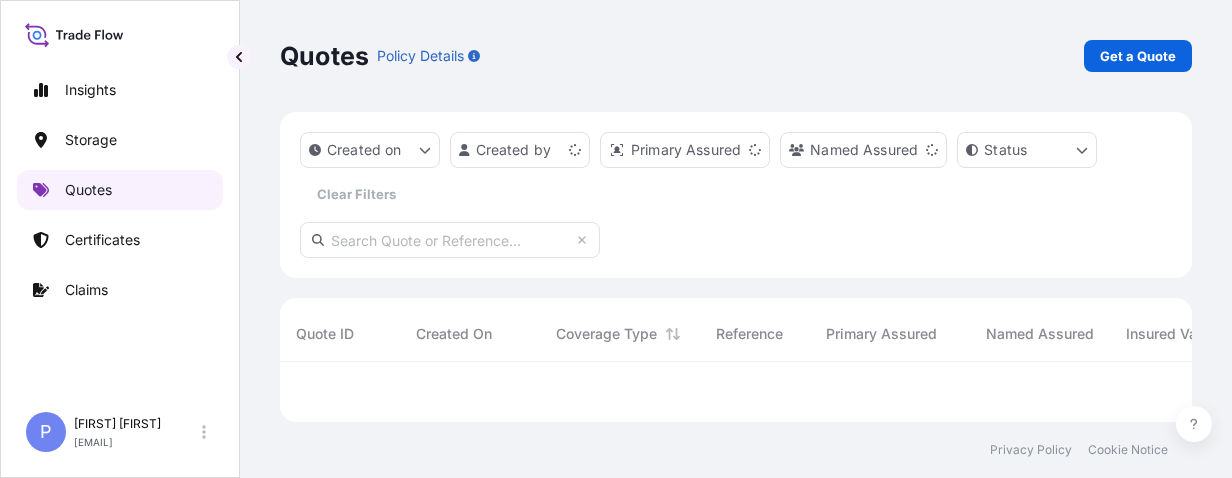 scroll, scrollTop: 0, scrollLeft: 0, axis: both 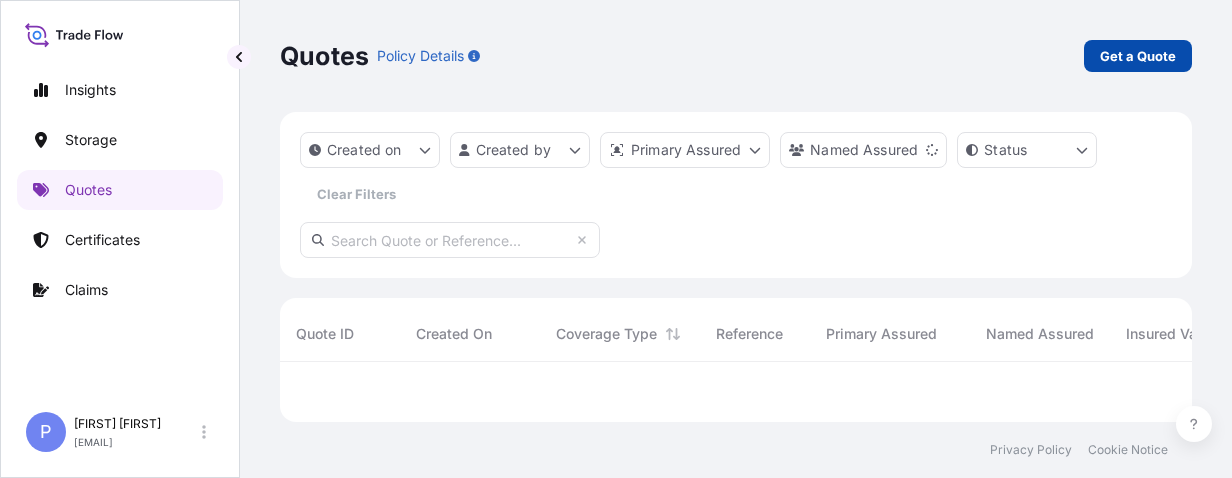 click on "Get a Quote" at bounding box center (1138, 56) 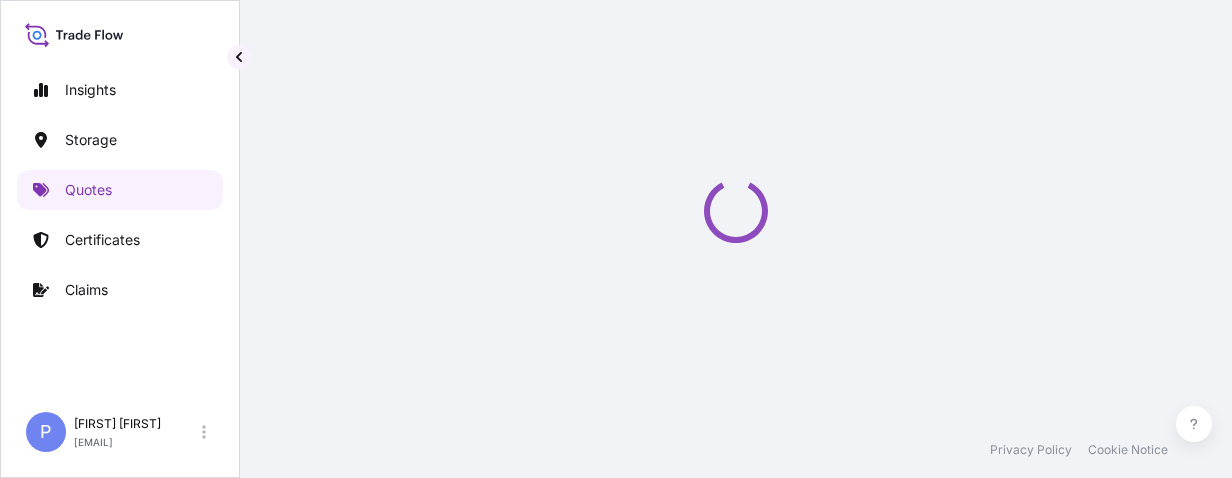 click at bounding box center (736, 211) 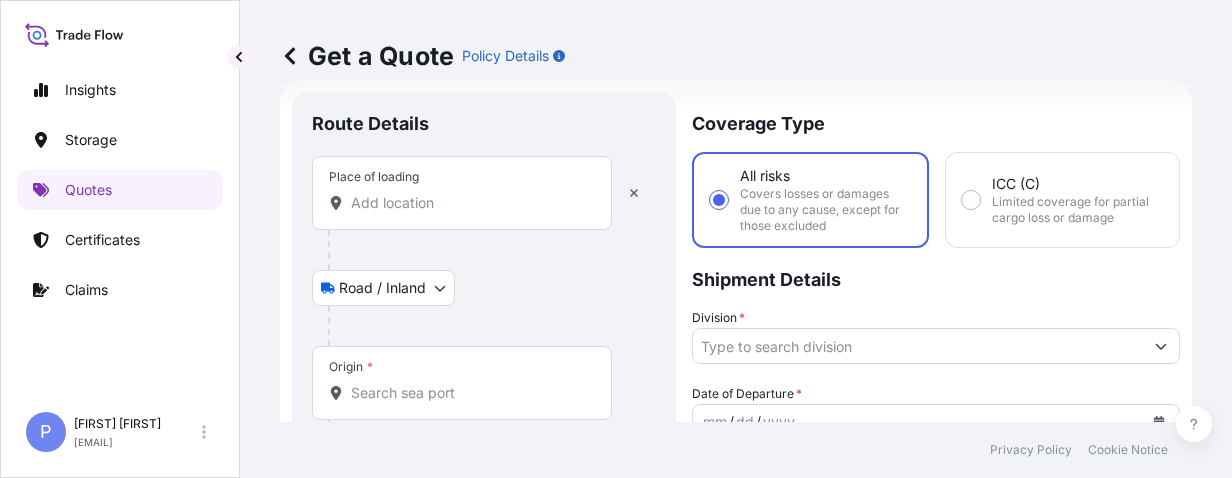 click on "Place of loading" at bounding box center (469, 203) 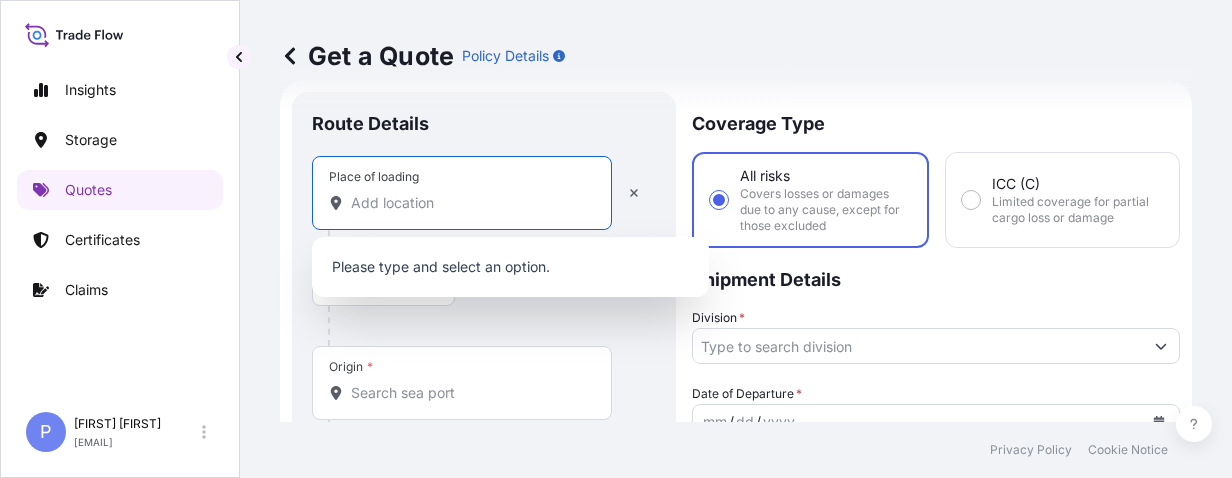 paste on "[POSTAL_CODE] [CITY]" 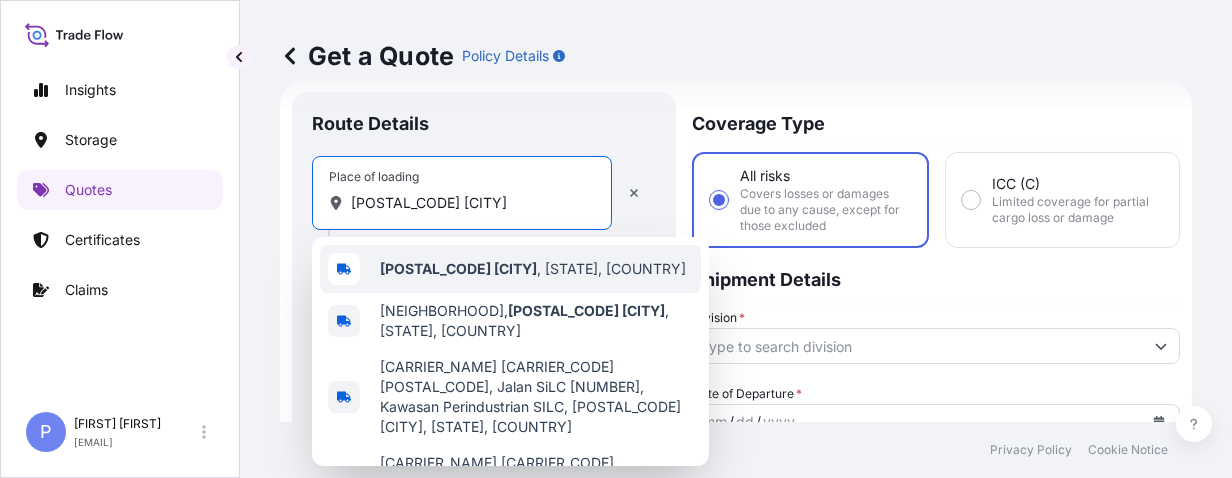 click on "[POSTAL_CODE] [CITY] , [STATE], [COUNTRY]" at bounding box center (533, 269) 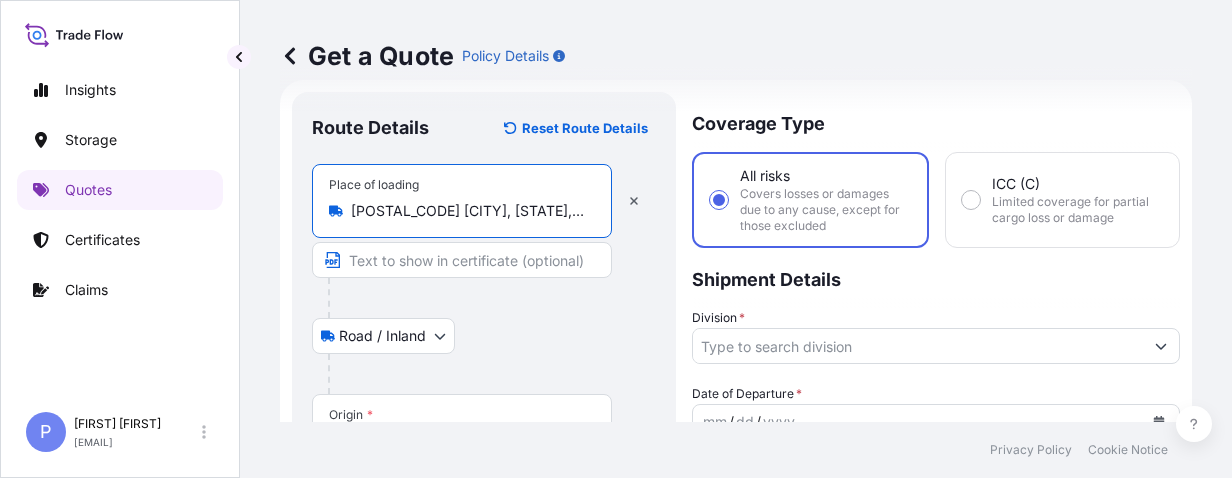 type on "[POSTAL_CODE] [CITY], [STATE], [COUNTRY]" 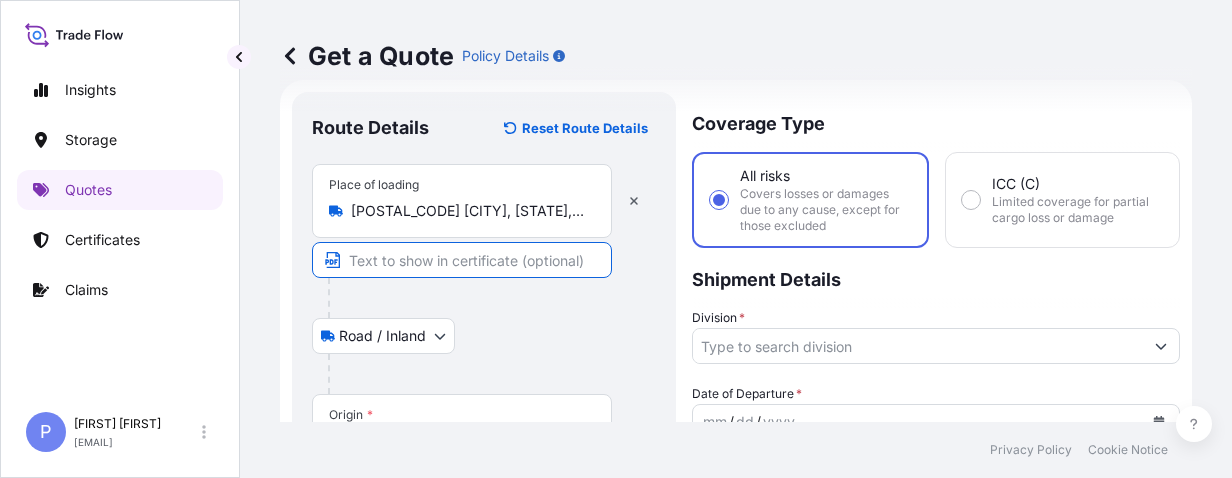 paste on "NO. [NUMBER], JALAN MEGA [NUMBER], TMN PERINDUSTRIAN NUSA CEMERLANG, ISKANDAR PUTRI" 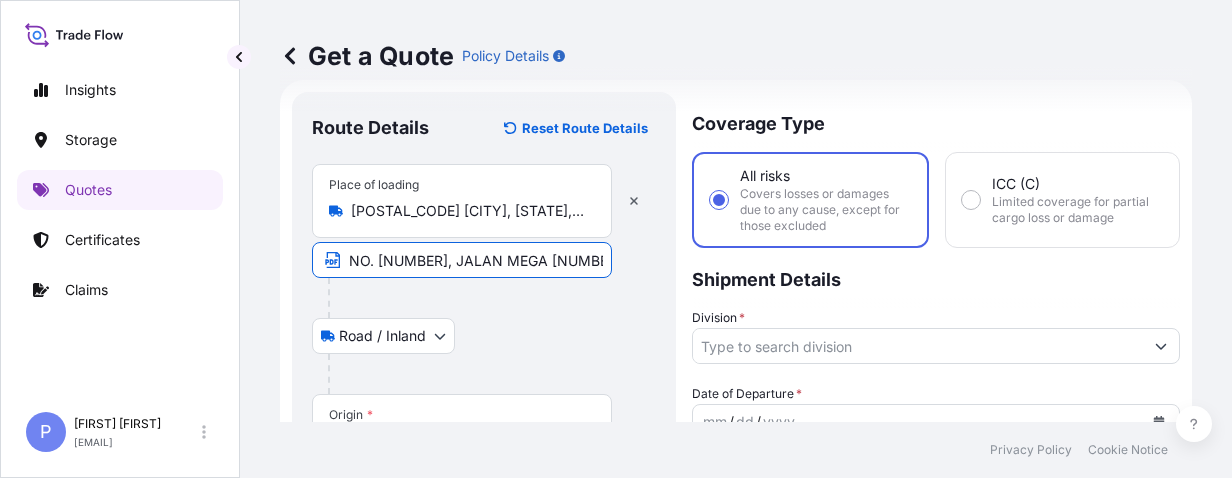 scroll, scrollTop: 0, scrollLeft: 314, axis: horizontal 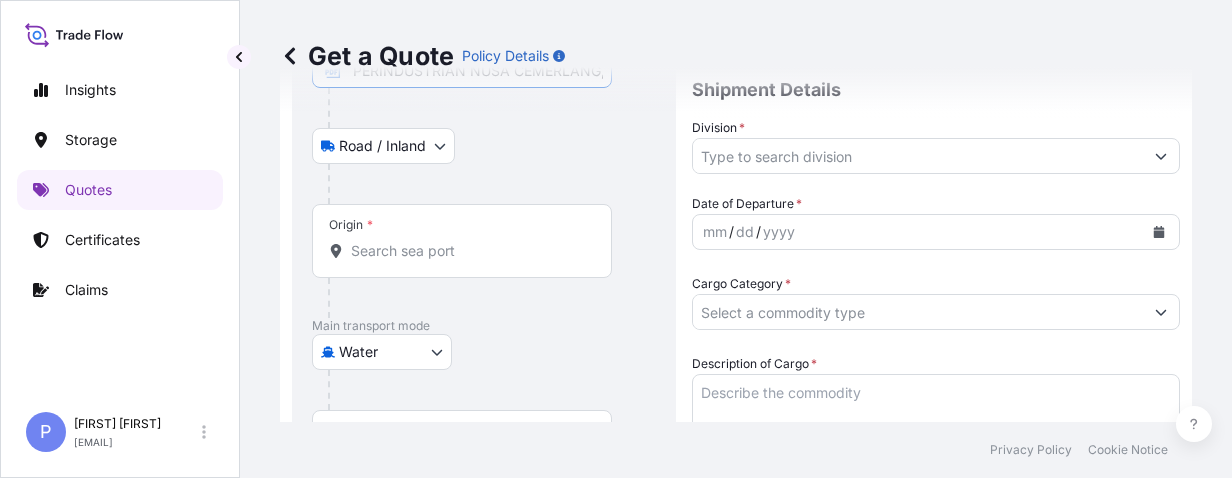 type on "NO. [NUMBER], JALAN MEGA [NUMBER], TMN PERINDUSTRIAN NUSA CEMERLANG, ISKANDAR PUTRI" 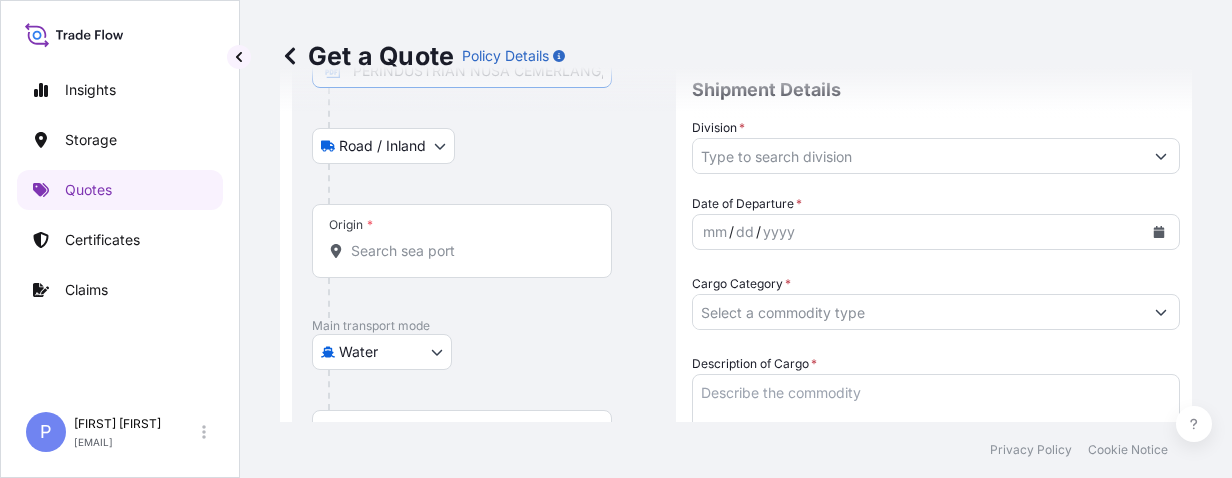 scroll, scrollTop: 0, scrollLeft: 0, axis: both 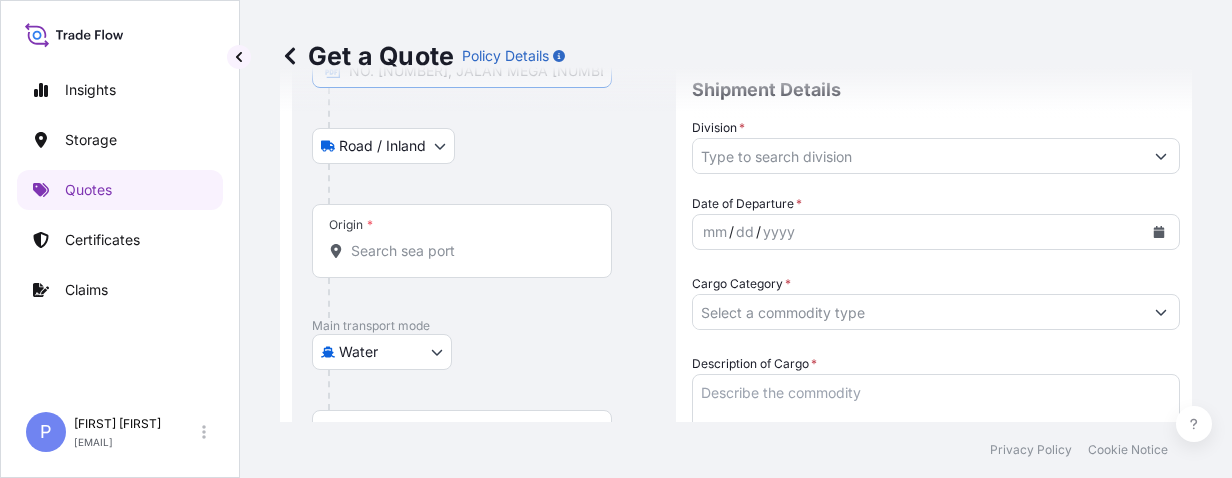click on "Origin *" at bounding box center [469, 251] 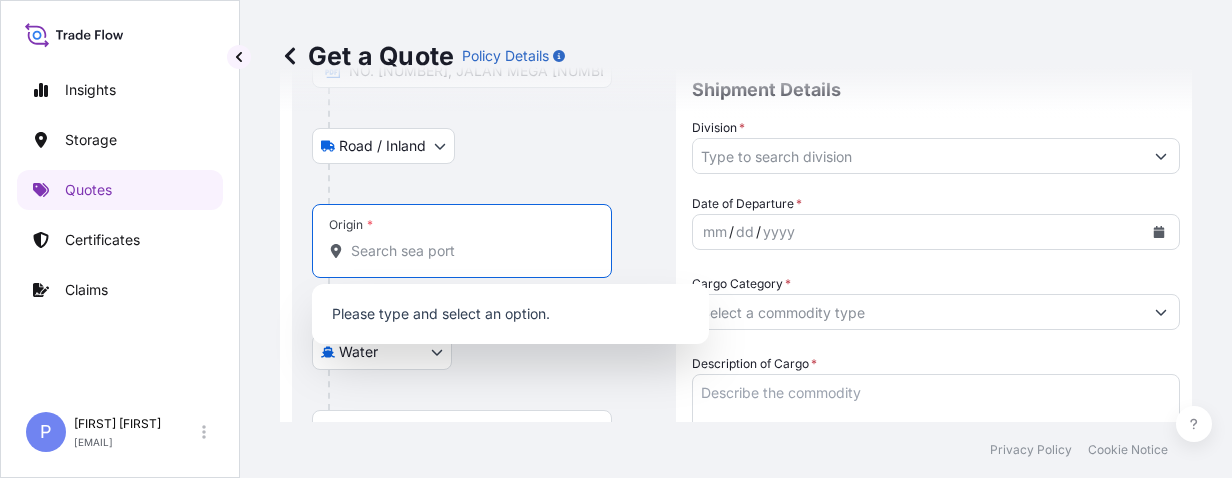 paste on "[ORIGIN_CITY]" 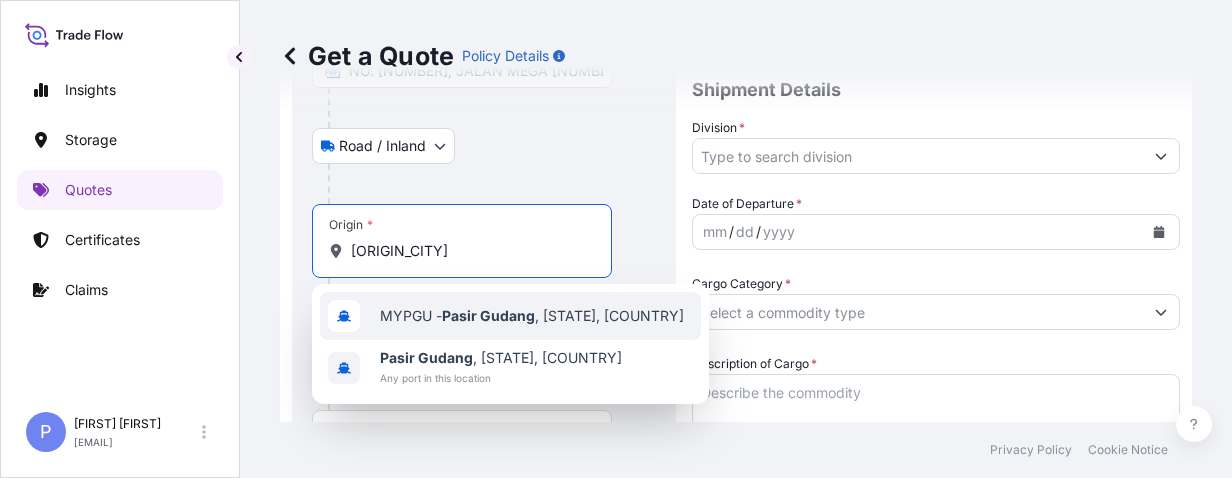 click on "MYPGU -  [ORIGIN_CITY] , [STATE], [COUNTRY]" at bounding box center [532, 316] 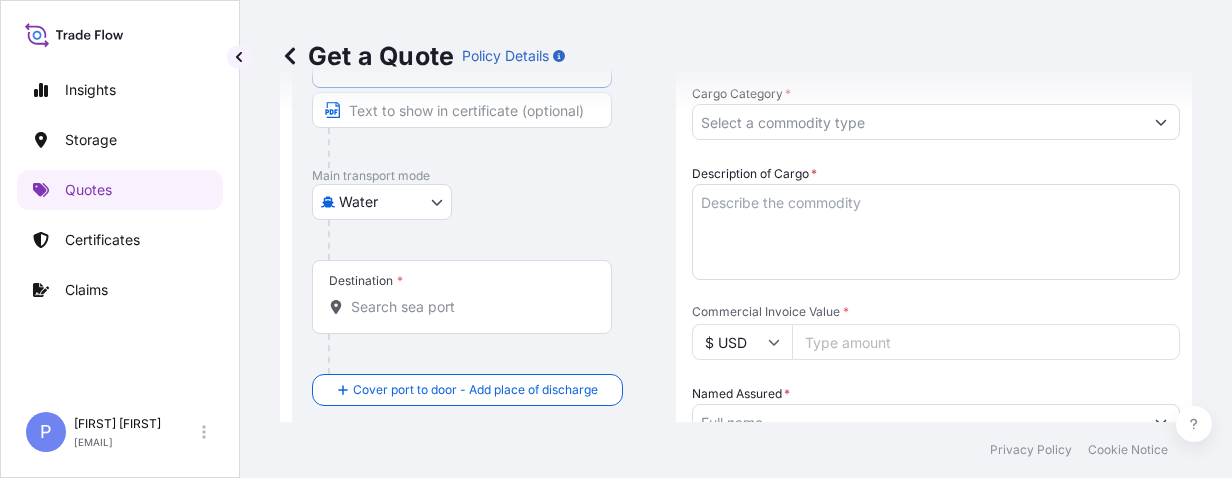 scroll, scrollTop: 475, scrollLeft: 0, axis: vertical 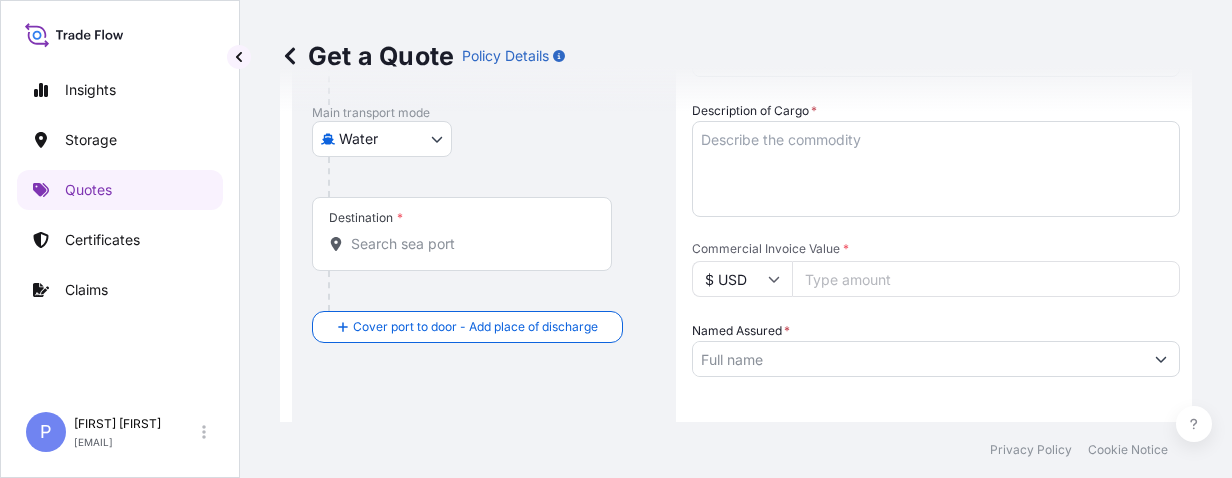 type on "MYPGU - Pasir Gudang, Johor, Malaysia" 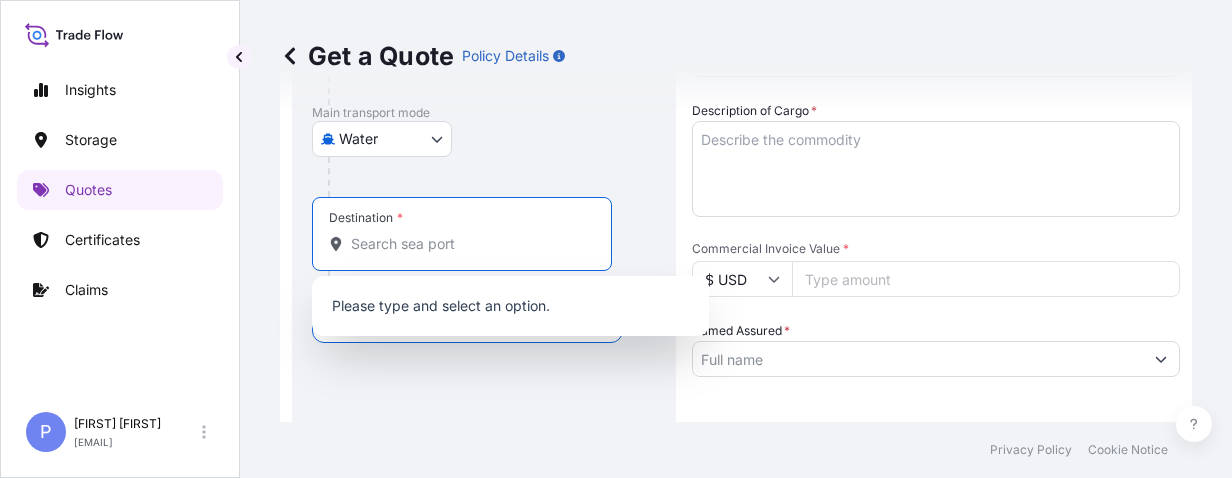 paste on "[CITY]," 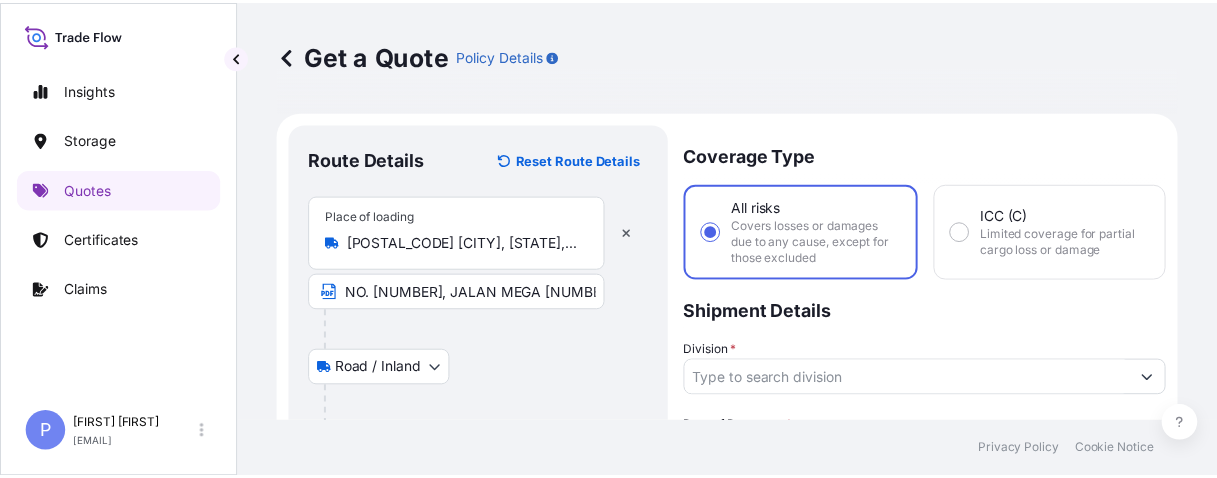 scroll, scrollTop: 190, scrollLeft: 0, axis: vertical 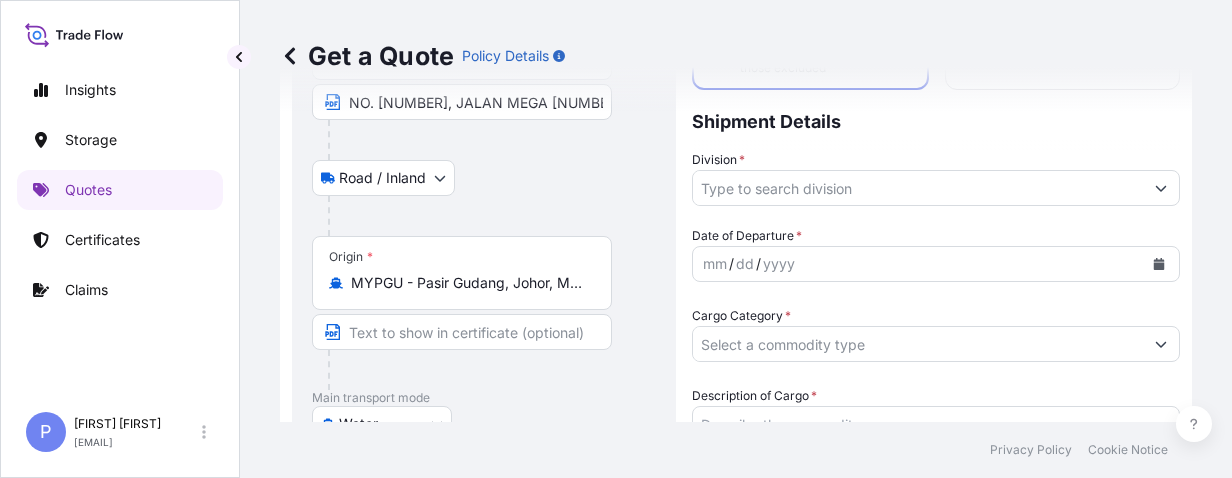 type on "CNSGH - Shanghai, China" 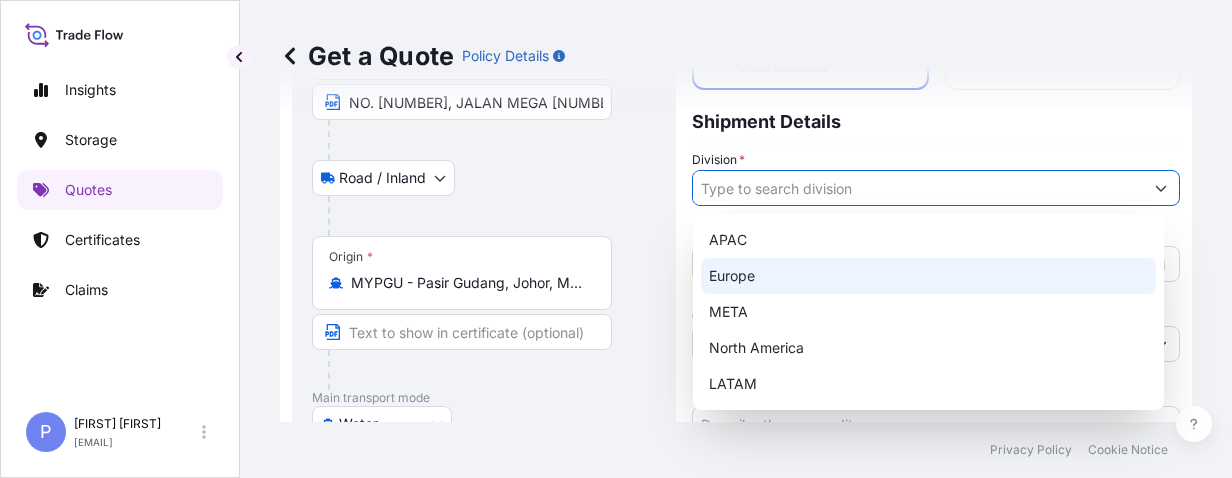 click on "APAC" at bounding box center [928, 240] 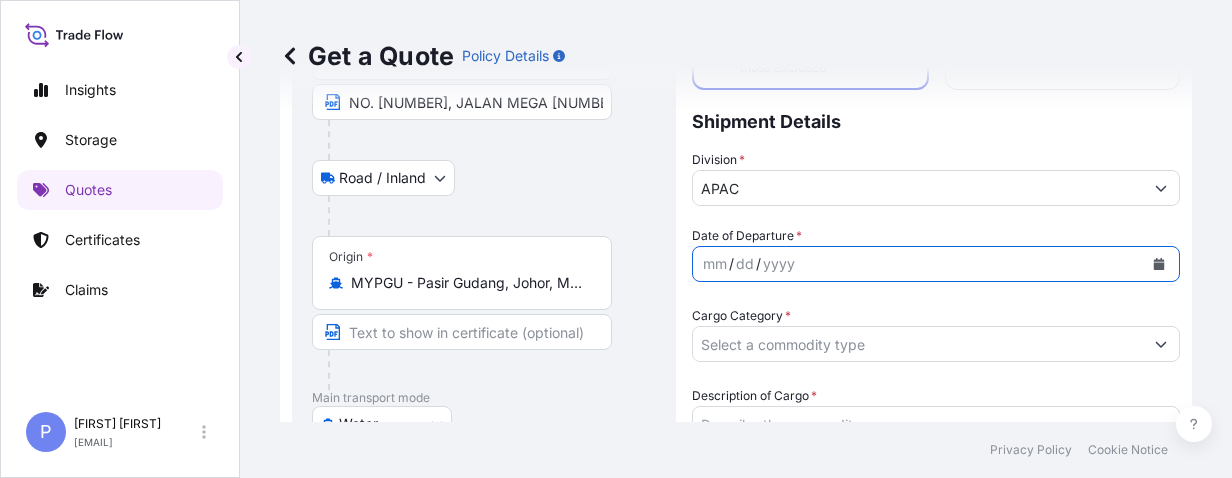 click 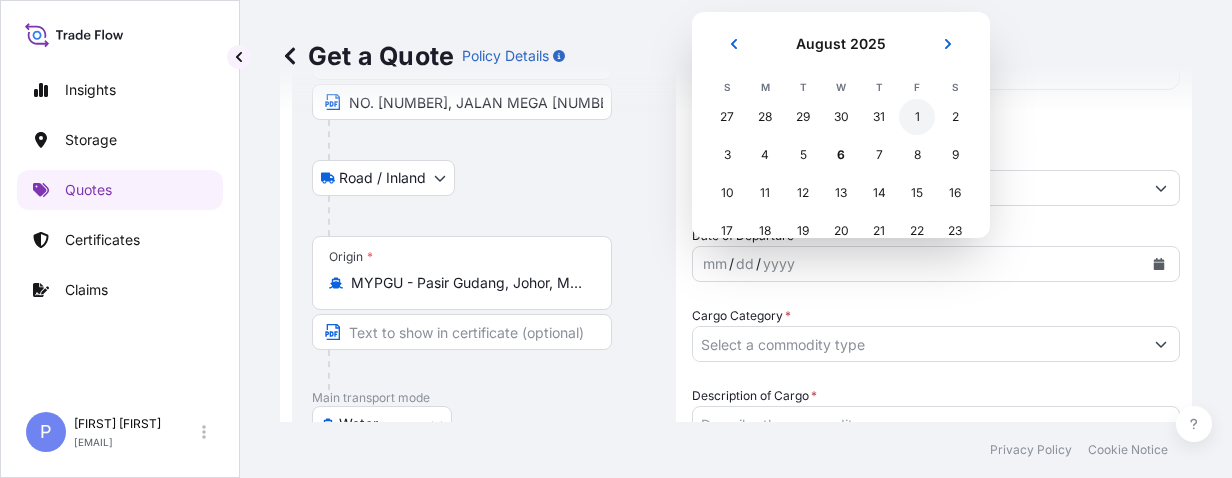 click on "1" at bounding box center [917, 117] 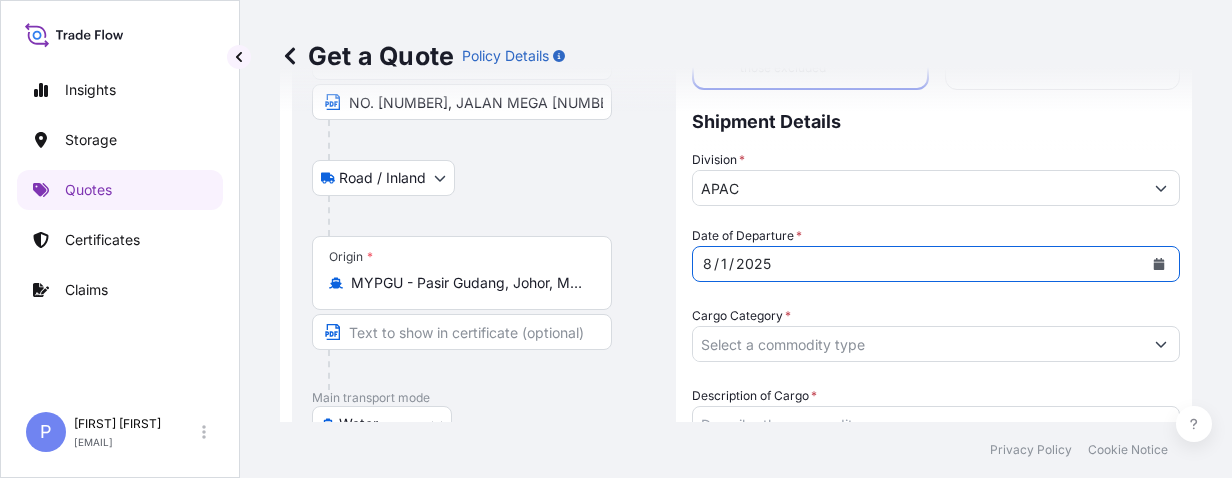 click on "Route Details Reset Route Details Place of loading [POSTAL_CODE] [CITY], [STATE], [COUNTRY] NO. [NUMBER], JALAN MEGA [NUMBER], TMN PERINDUSTRIAN NUSA CEMERLANG, ISKANDAR PUTRI Road / Inland Road / Inland Origin * MYPGU - [ORIGIN_CITY], [STATE], [COUNTRY] Main transport mode Water Air Water Inland Destination * CNSGH - [CITY], [COUNTRY] Cover port to door - Add place of discharge Road / Inland Road / Inland Place of Discharge Coverage Type All risks Covers losses or damages due to any cause, except for those excluded ICC (C) Limited coverage for partial cargo loss or damage Shipment Details Division * APAC Date of Departure * [DAY] / [MONTH] / [YEAR] Cargo Category * Description of Cargo * Commercial Invoice Value   * $ USD Named Assured * Packing Category Type to search a container mode Please select a primary mode of transportation first. Freight Cost   $ USD CIF Markup % 10 Reference Duty Cost   $ USD Vessel Name Marks & Numbers Letter of Credit This shipment has a letter of credit Letter of credit * Get a Quote" at bounding box center [736, 624] 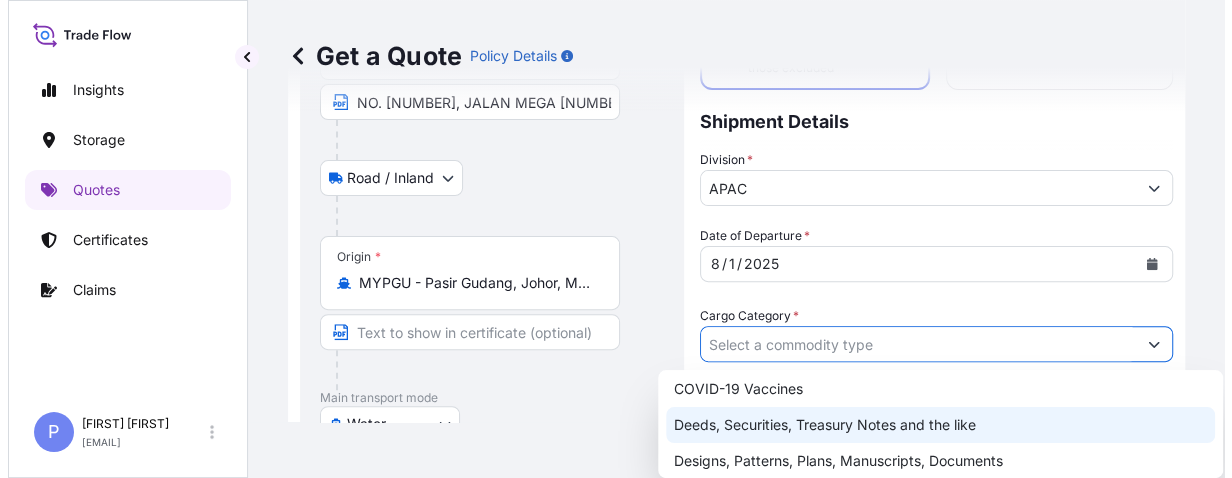 scroll, scrollTop: 172, scrollLeft: 0, axis: vertical 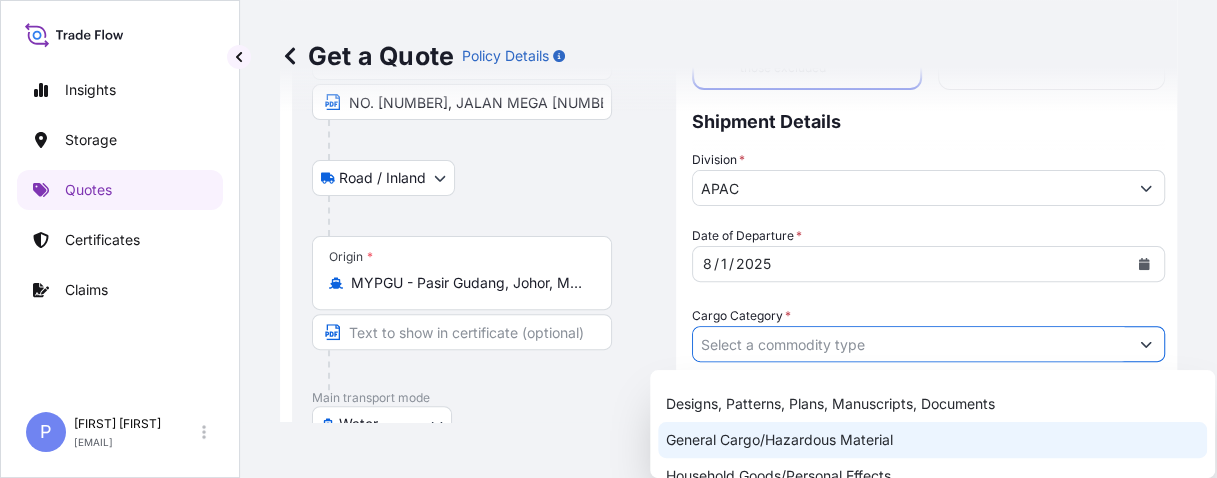 click on "General Cargo/Hazardous Material" at bounding box center (932, 440) 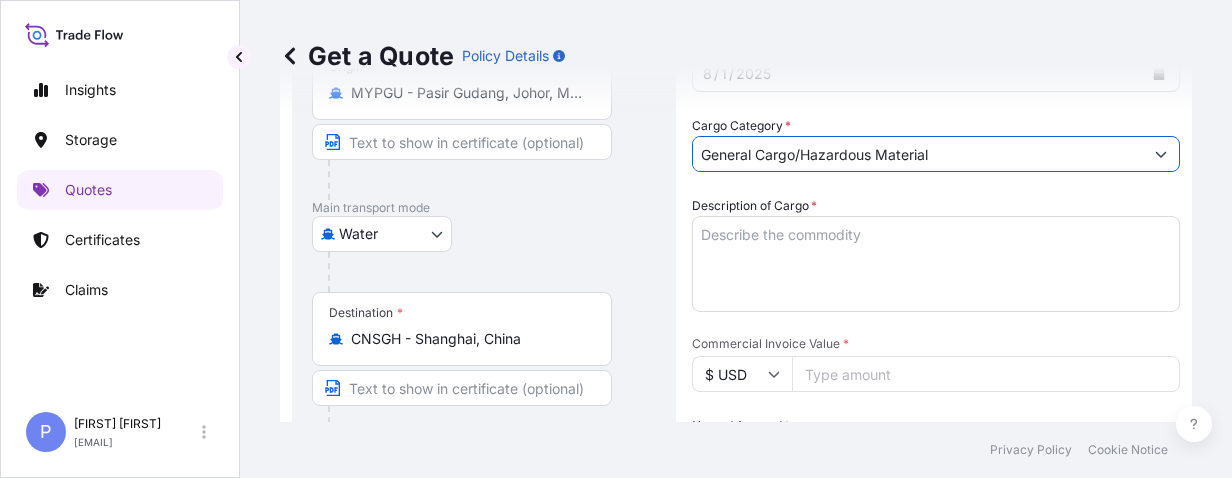 scroll, scrollTop: 443, scrollLeft: 0, axis: vertical 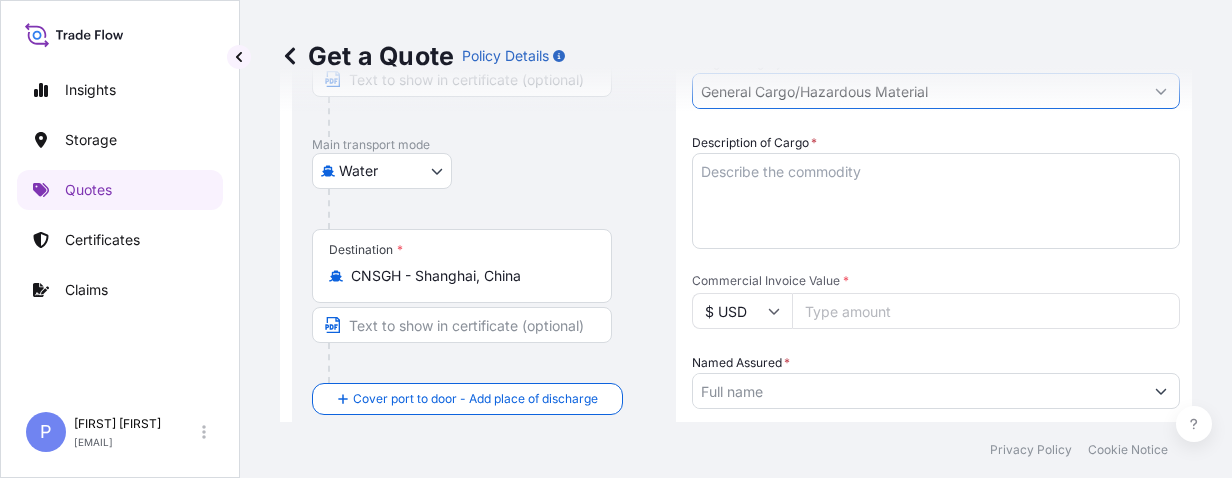 click on "Description of Cargo *" at bounding box center [936, 201] 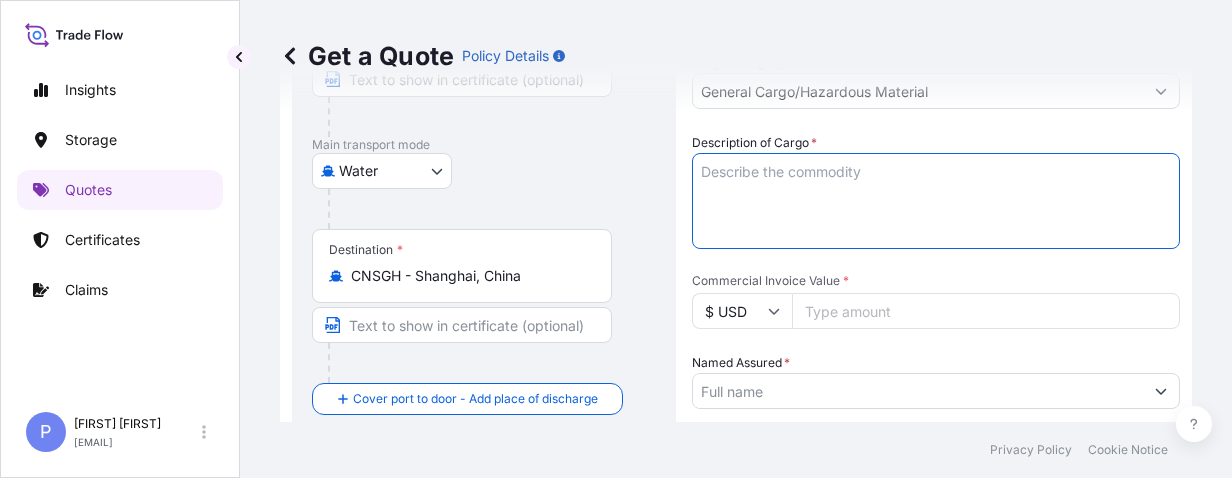 paste on "[NUMBER] PALLET ([NUMBER] PCS) OF
SOLENOID COIL" 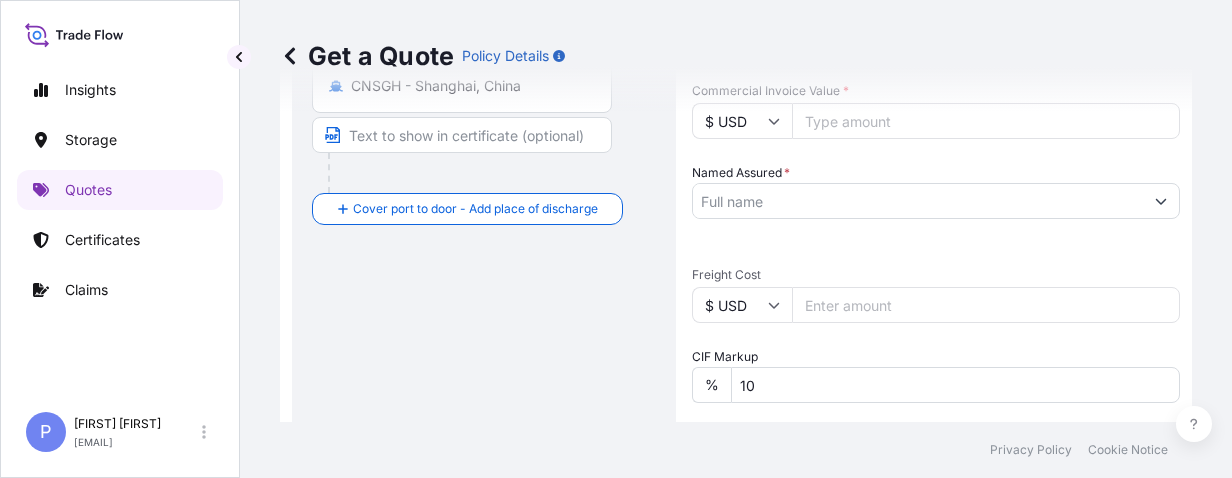 scroll, scrollTop: 759, scrollLeft: 0, axis: vertical 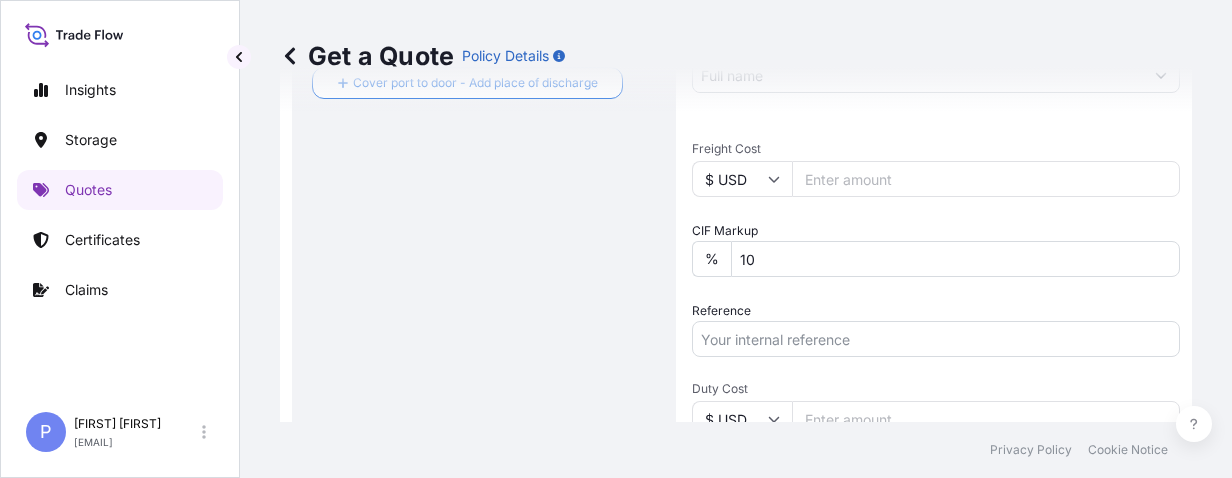 type on "[NUMBER] PALLET ([NUMBER] PCS) OF
SOLENOID COIL" 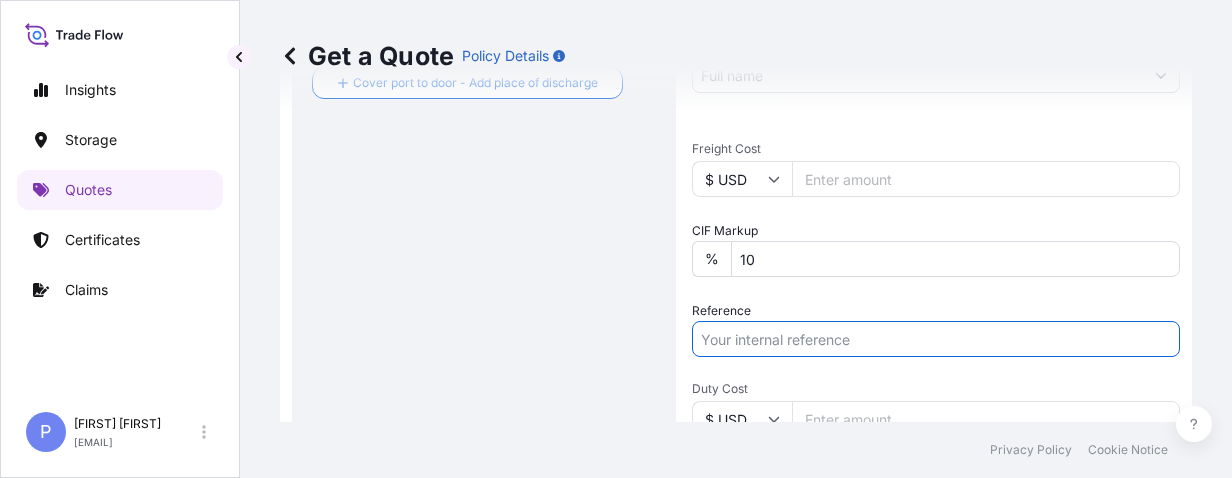 paste on "MSDIV [NUMBER]" 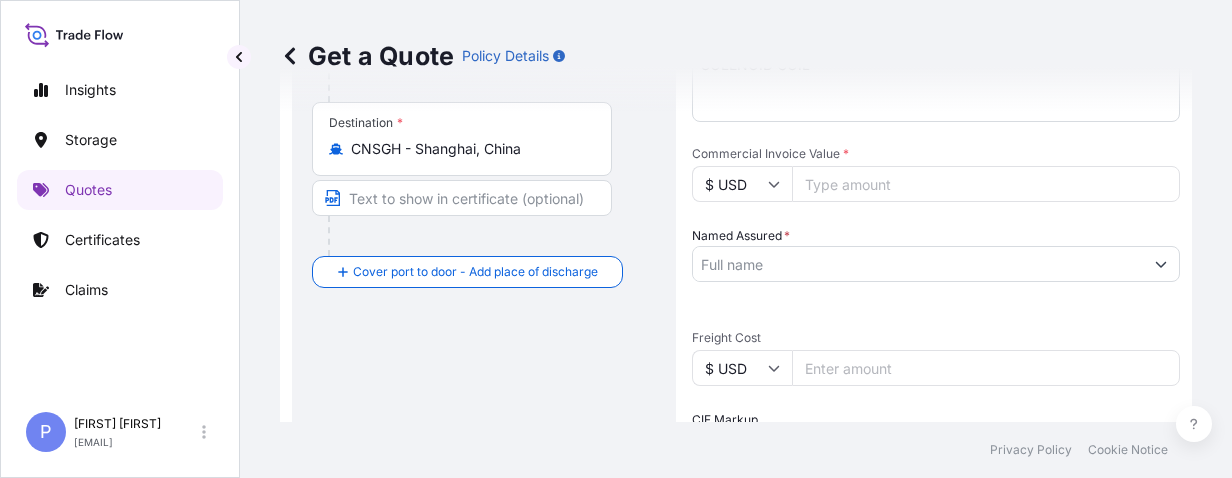 scroll, scrollTop: 380, scrollLeft: 0, axis: vertical 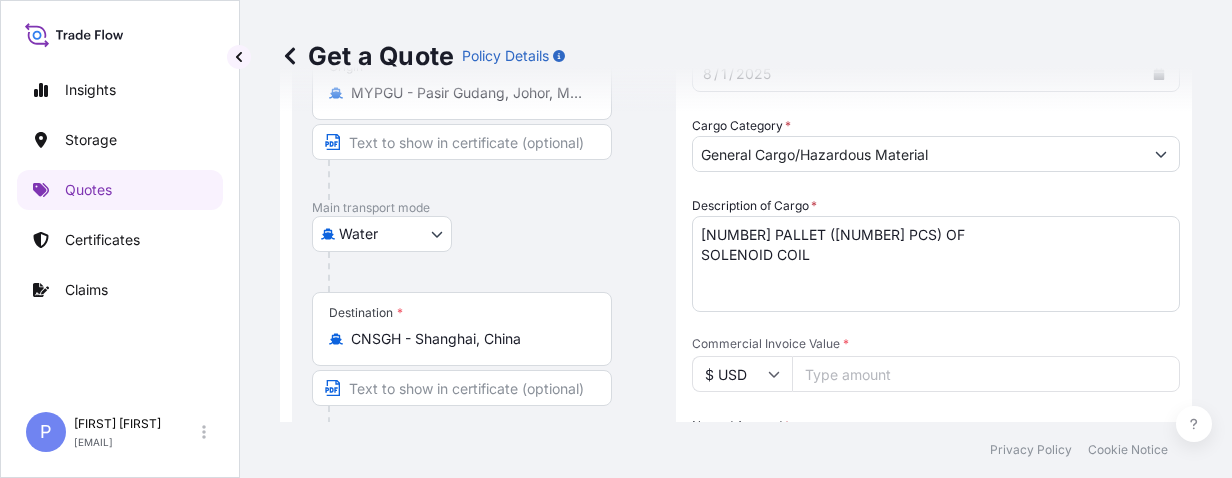 type on "MSDIV [NUMBER]" 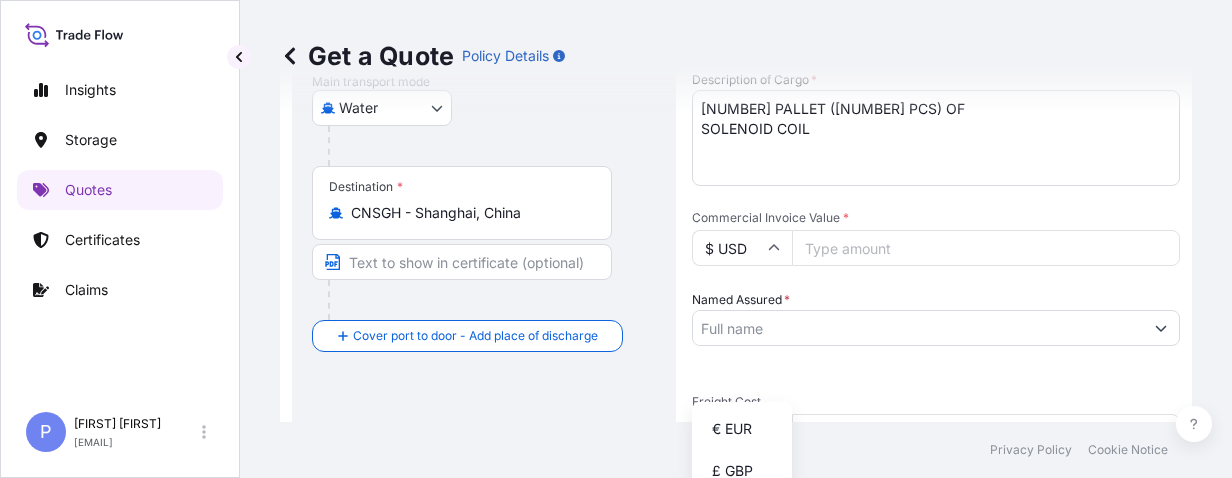 scroll, scrollTop: 570, scrollLeft: 0, axis: vertical 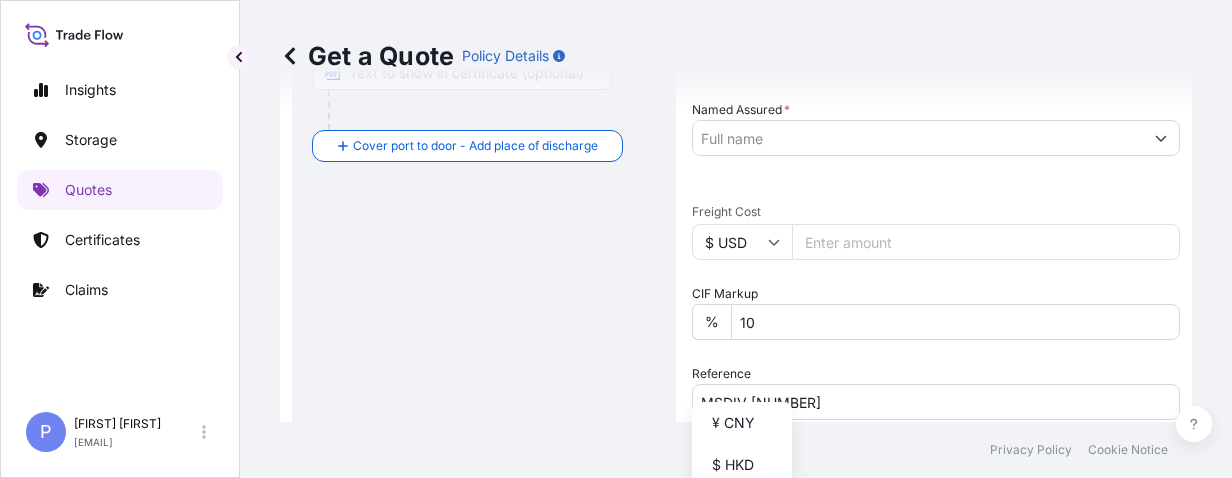 click on "¥ CNY" at bounding box center (742, 423) 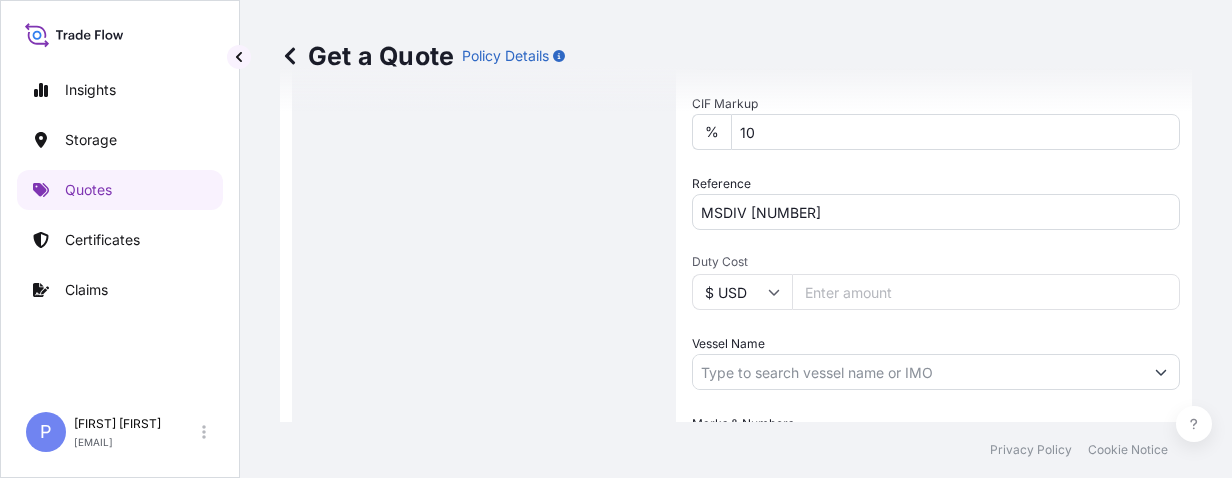 scroll, scrollTop: 935, scrollLeft: 0, axis: vertical 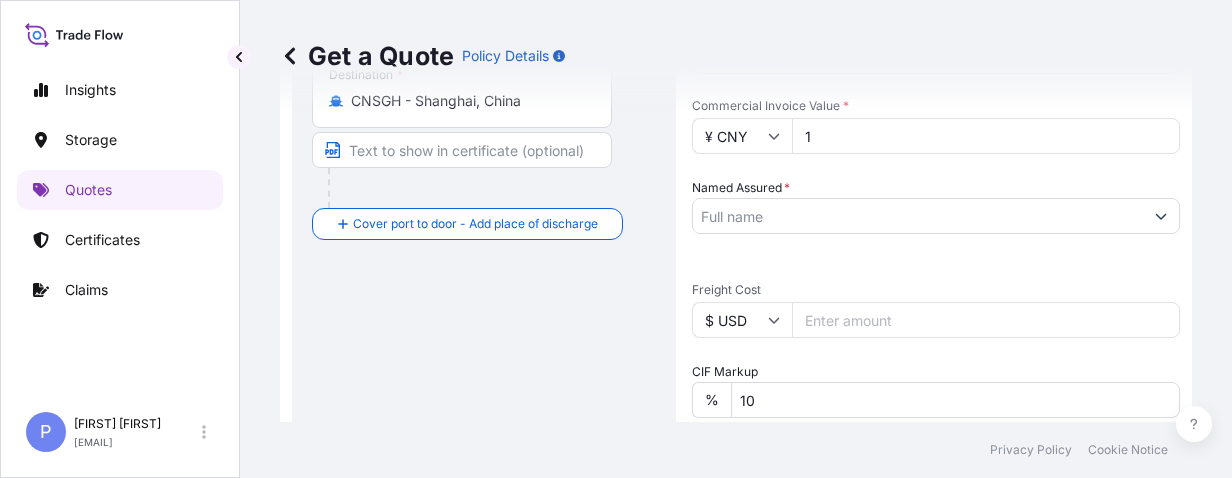 click on "Date of Departure * [DAY] / [MONTH] / [YEAR] Cargo Category * General Cargo/Hazardous Material Description of Cargo * [NUMBER] PALLET ([NUMBER] PCS) OF
SOLENOID COIL Commercial Invoice Value   * ¥ CNY [NUMBER] Named Assured * Packing Category Type to search a container mode Please select a primary mode of transportation first. Freight Cost   $ USD CIF Markup % 10 Reference MSDIV [NUMBER] Duty Cost   $ USD Vessel Name Marks & Numbers" at bounding box center [936, 268] 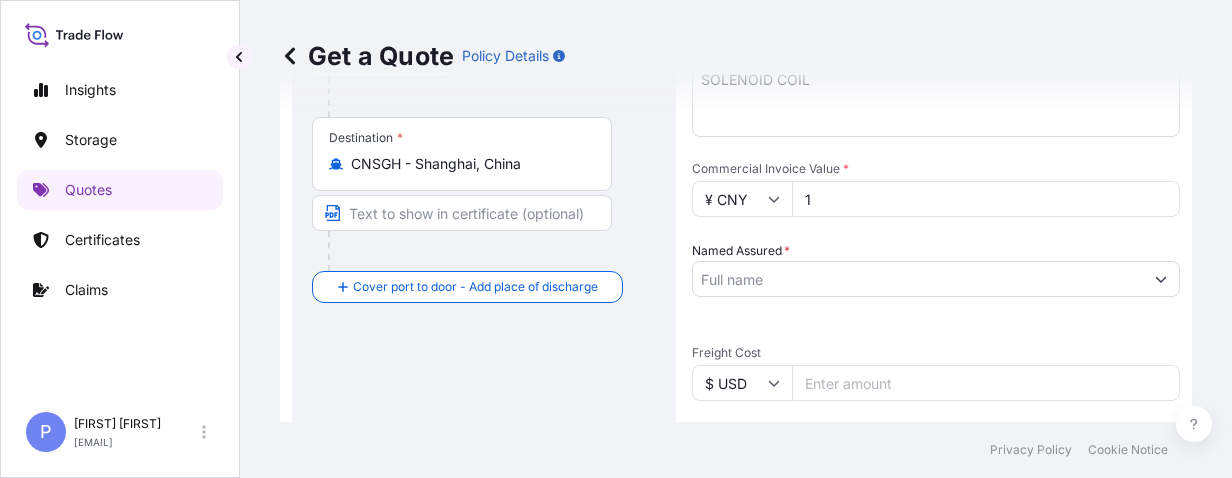 paste on "160259.72" 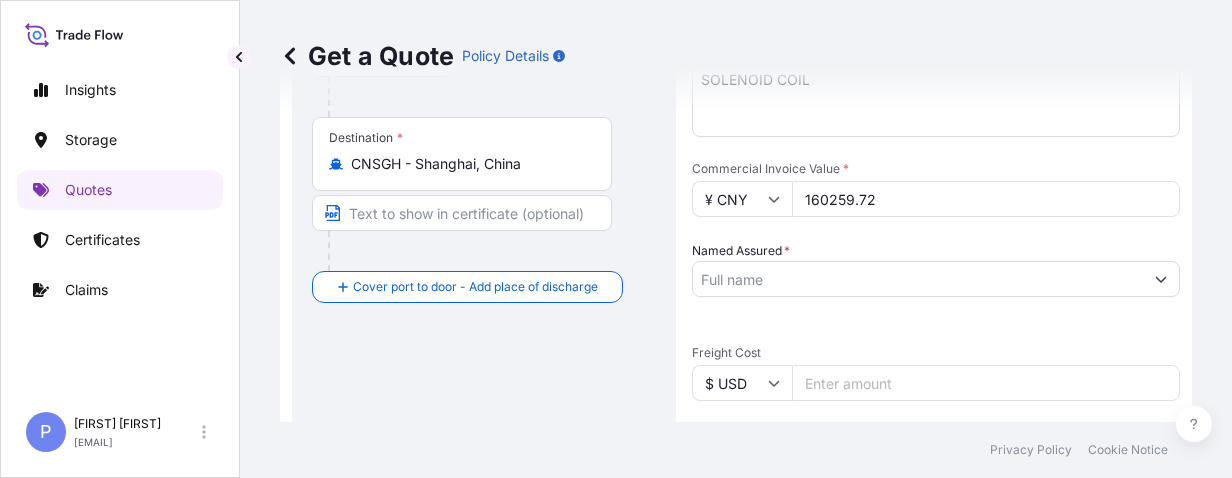 type on "160259.72" 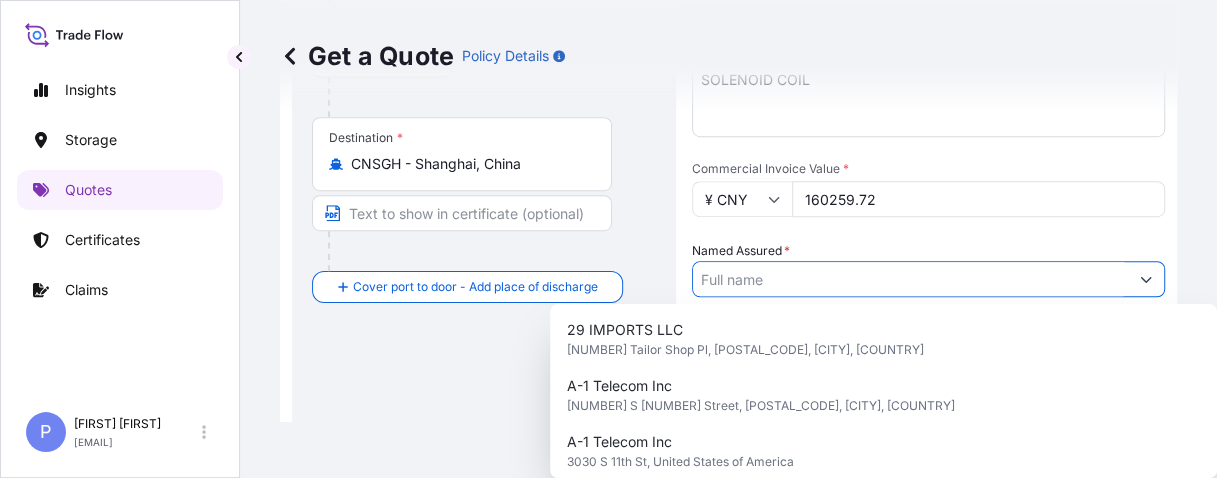 paste on "[COMPANY_NAME]" 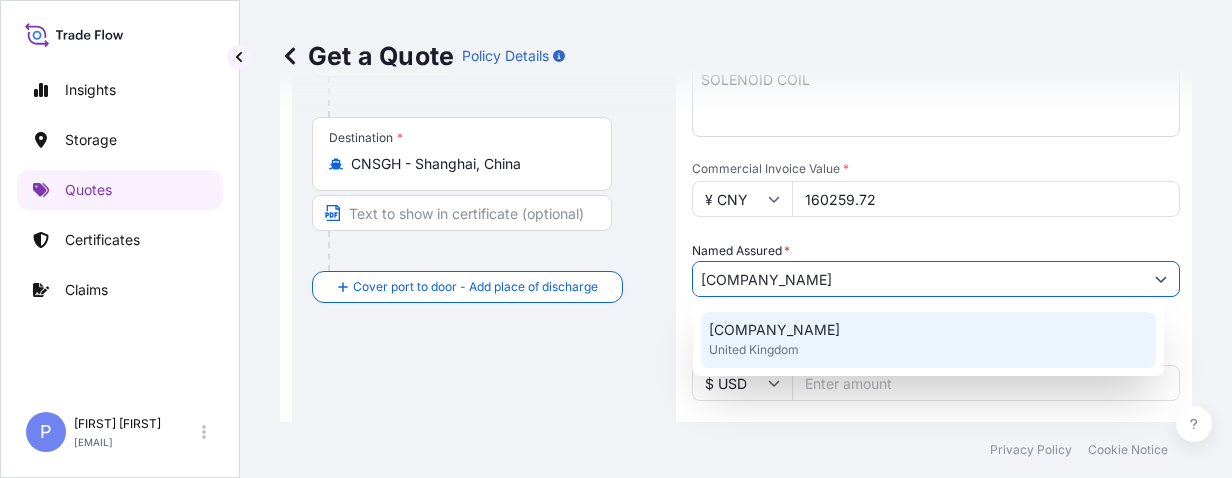click on "[COMPANY_NAME]" at bounding box center (774, 330) 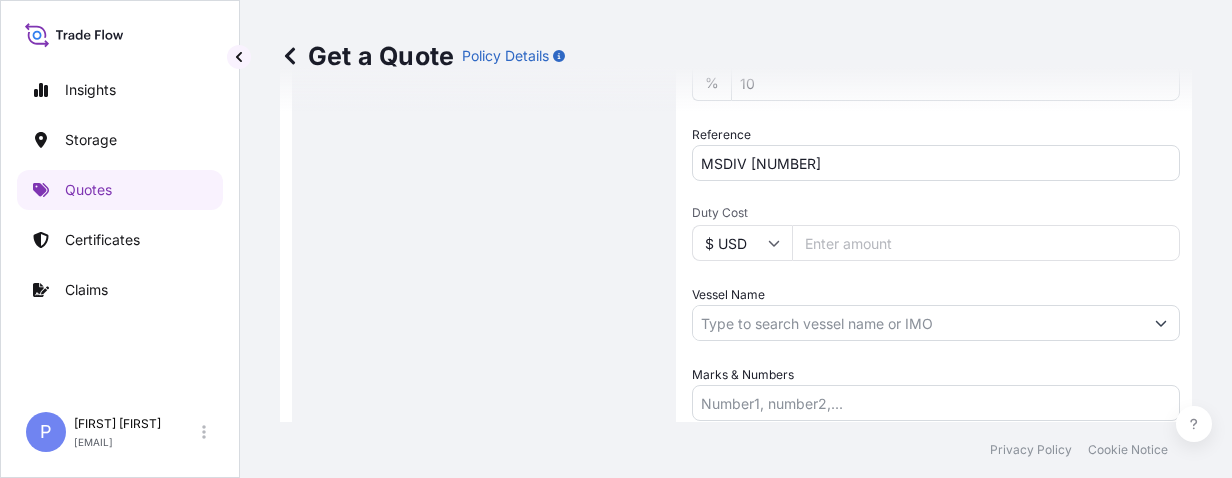 scroll, scrollTop: 1062, scrollLeft: 0, axis: vertical 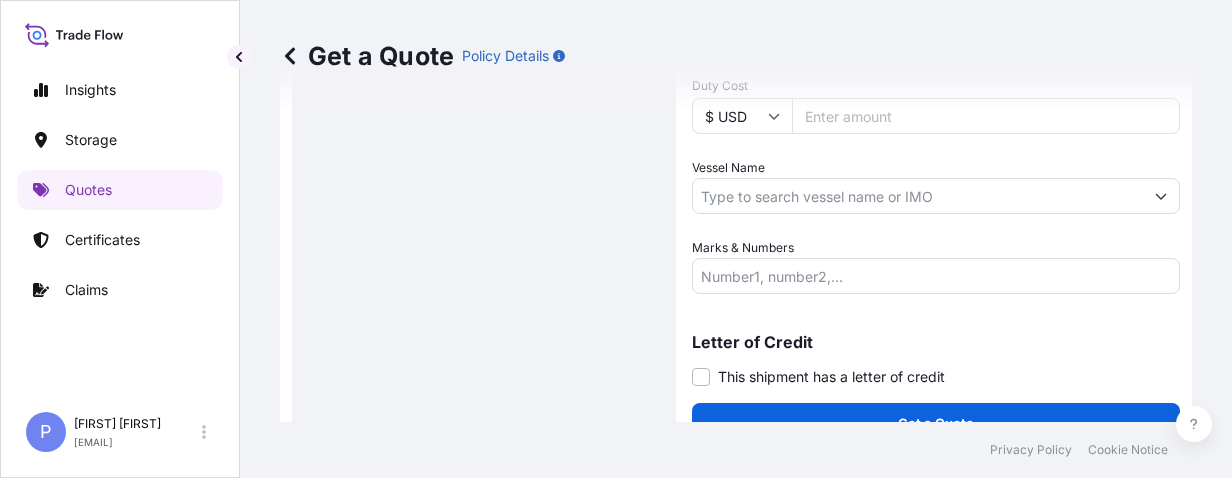 type on "[COMPANY_NAME]" 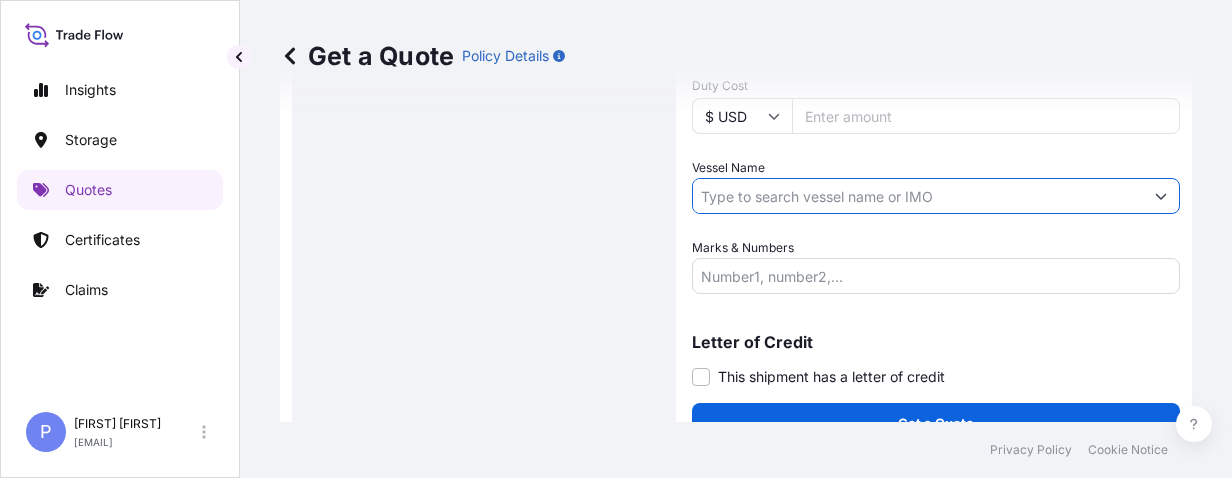 paste on "[VESSEL_NAME]" 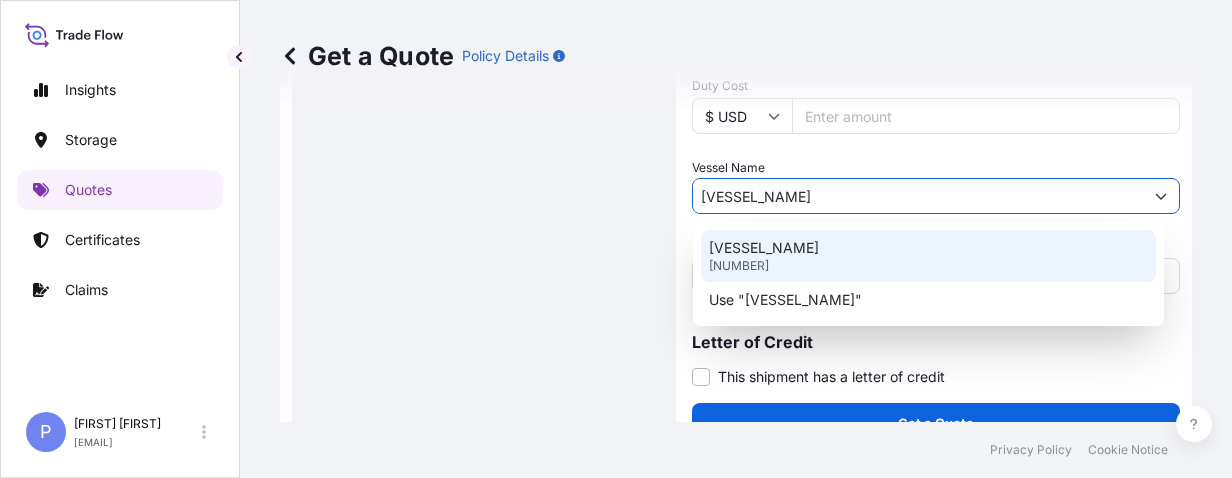 click on "[VESSEL_NAME]" at bounding box center (764, 248) 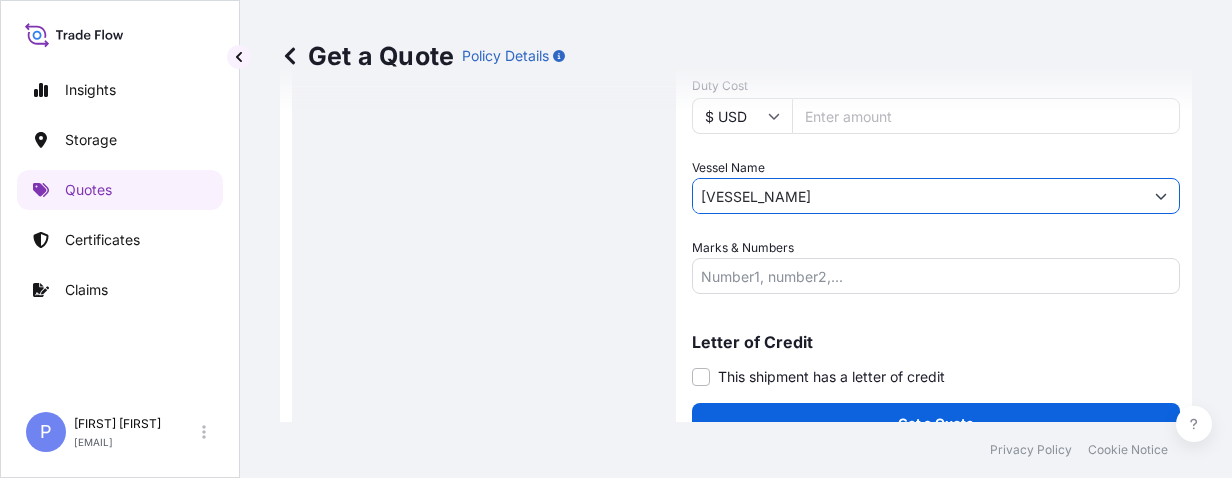 scroll, scrollTop: 1094, scrollLeft: 0, axis: vertical 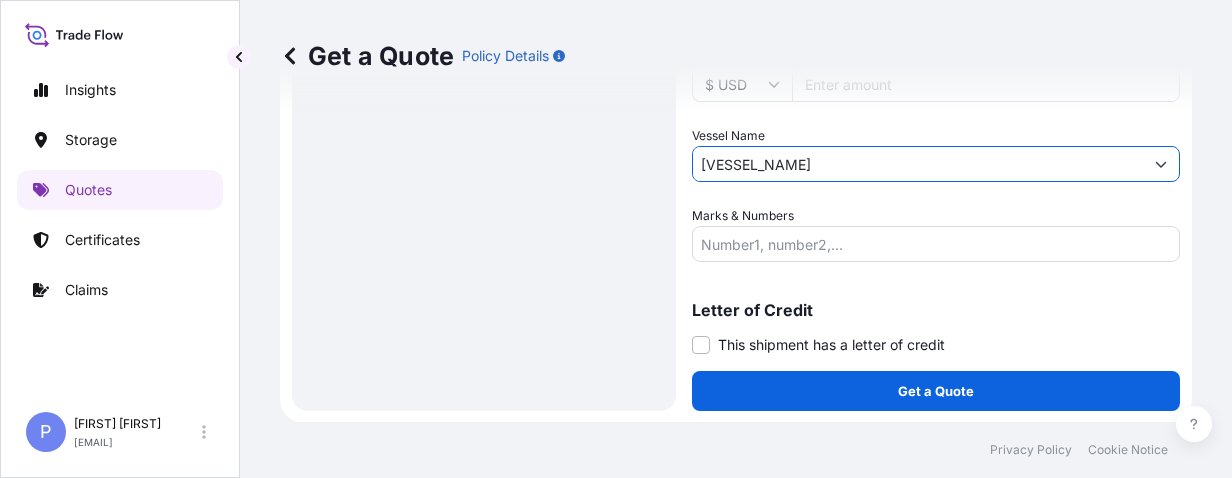 type on "[VESSEL_NAME]" 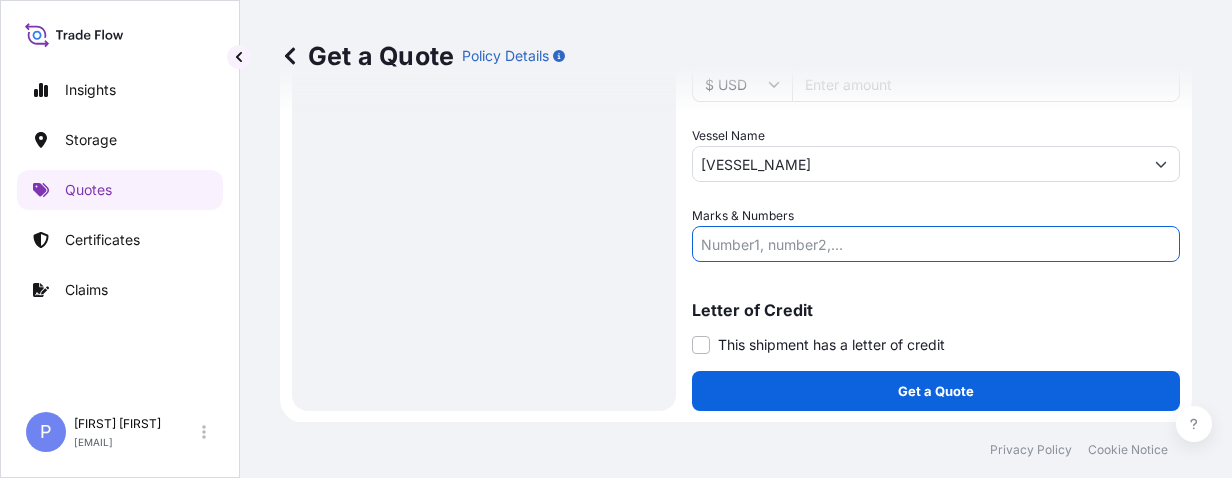 click on "Marks & Numbers" at bounding box center (936, 244) 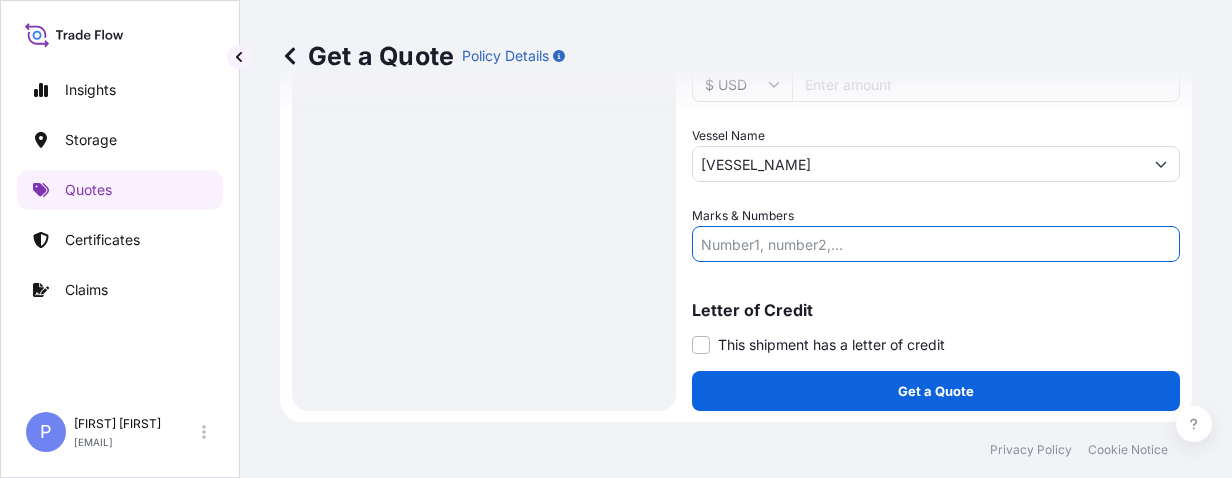 paste on "[PRODUCT_CODE]" 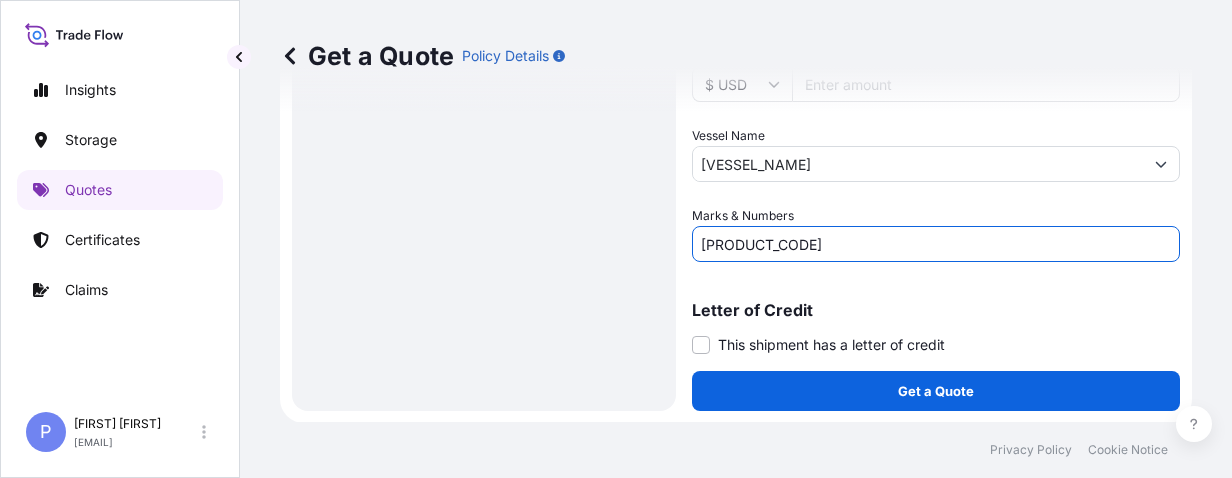 paste on "[PRODUCT_CODE]" 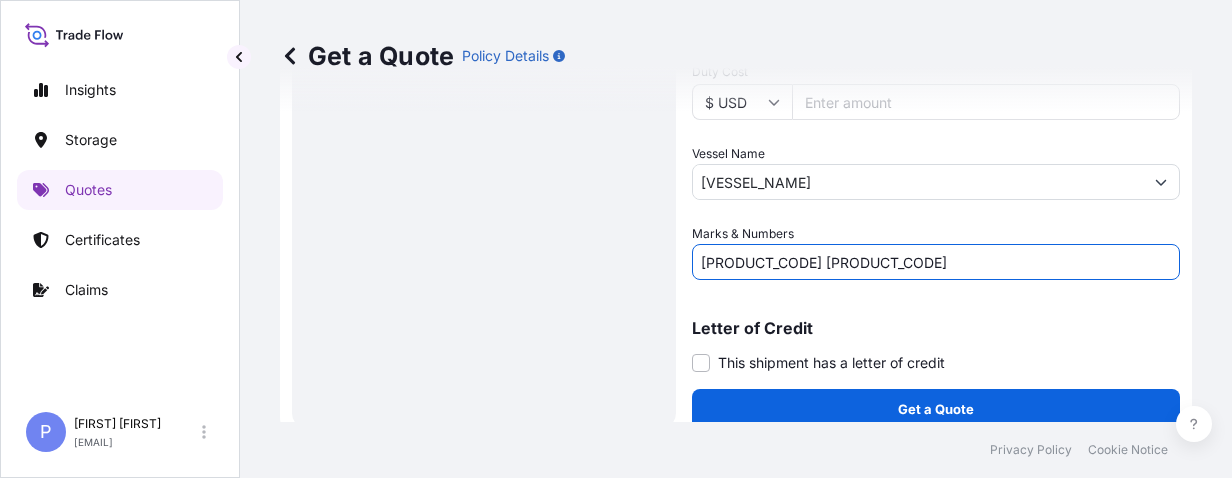 scroll, scrollTop: 1094, scrollLeft: 0, axis: vertical 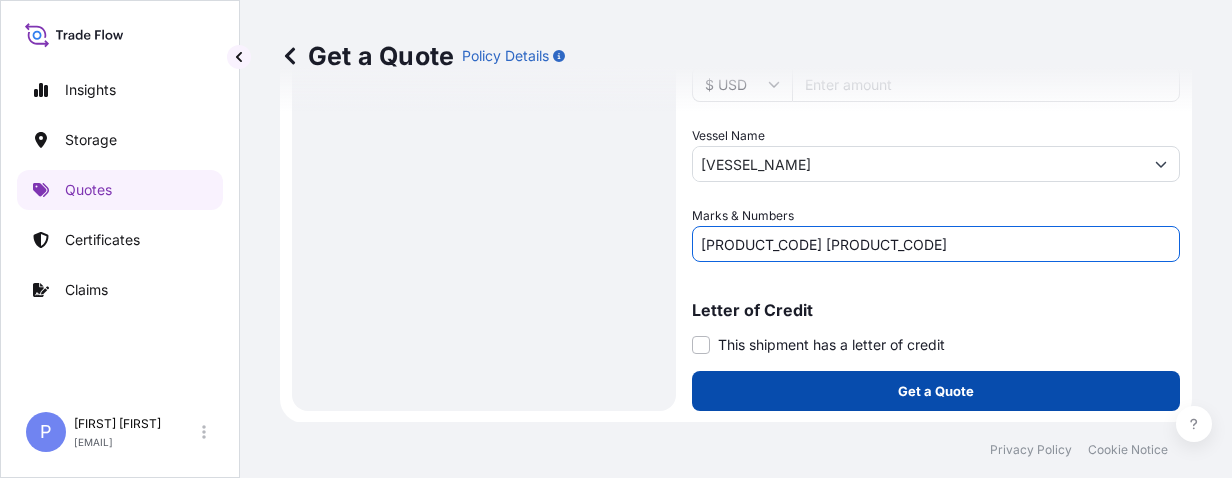 type on "[PRODUCT_CODE] [PRODUCT_CODE]" 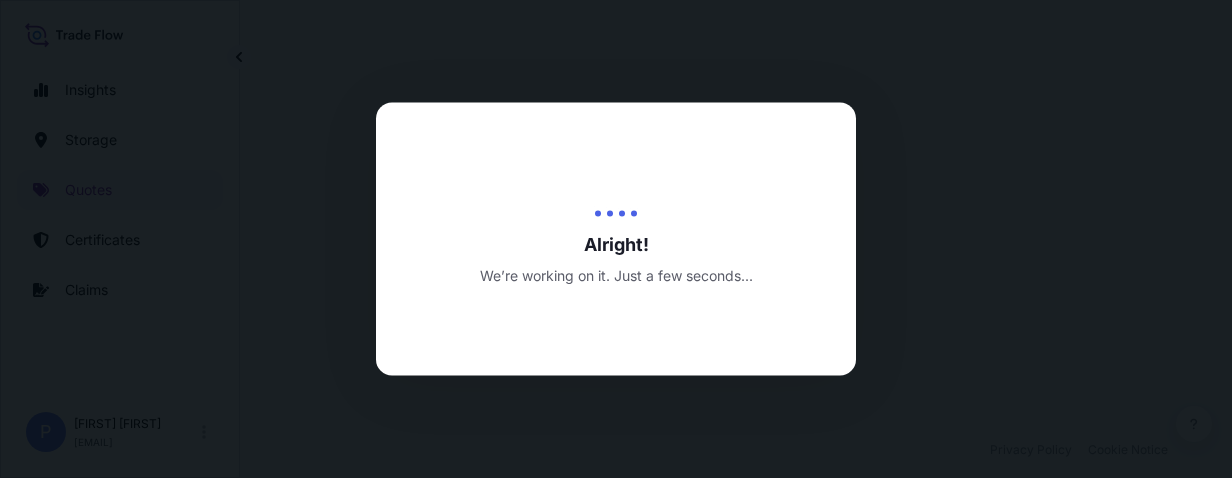 scroll, scrollTop: 0, scrollLeft: 0, axis: both 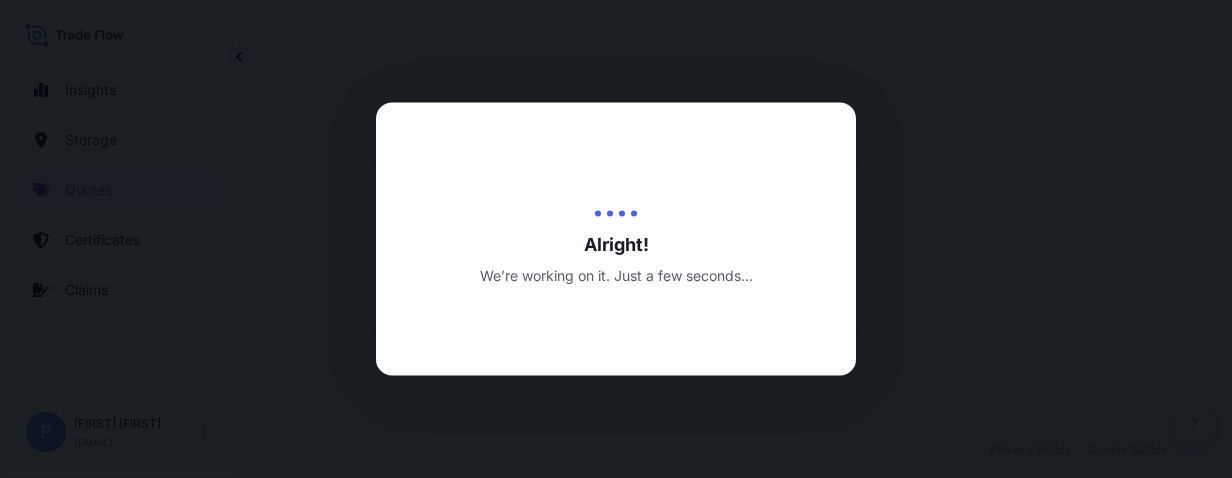 select on "Road / Inland" 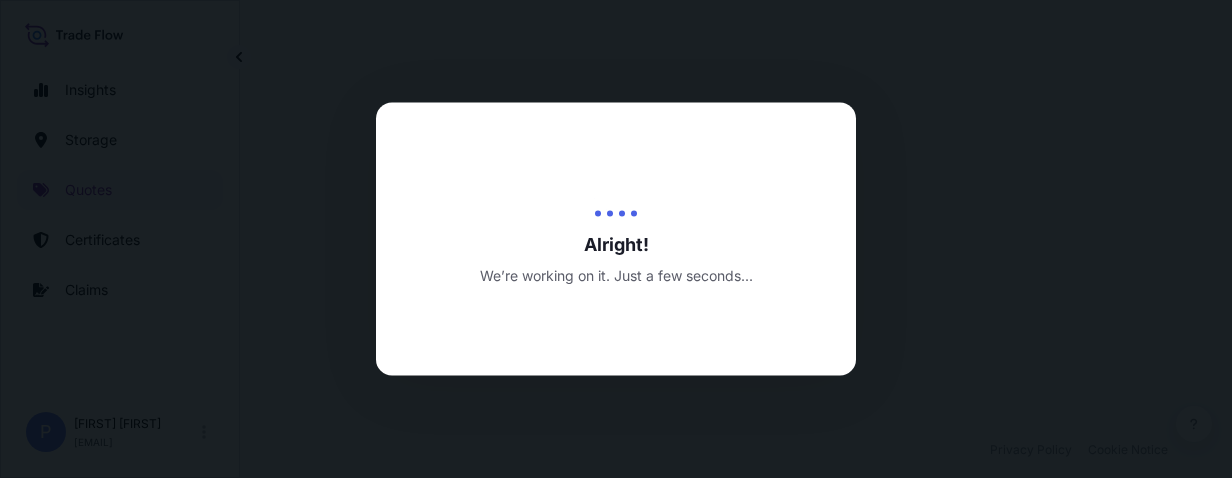 select on "Water" 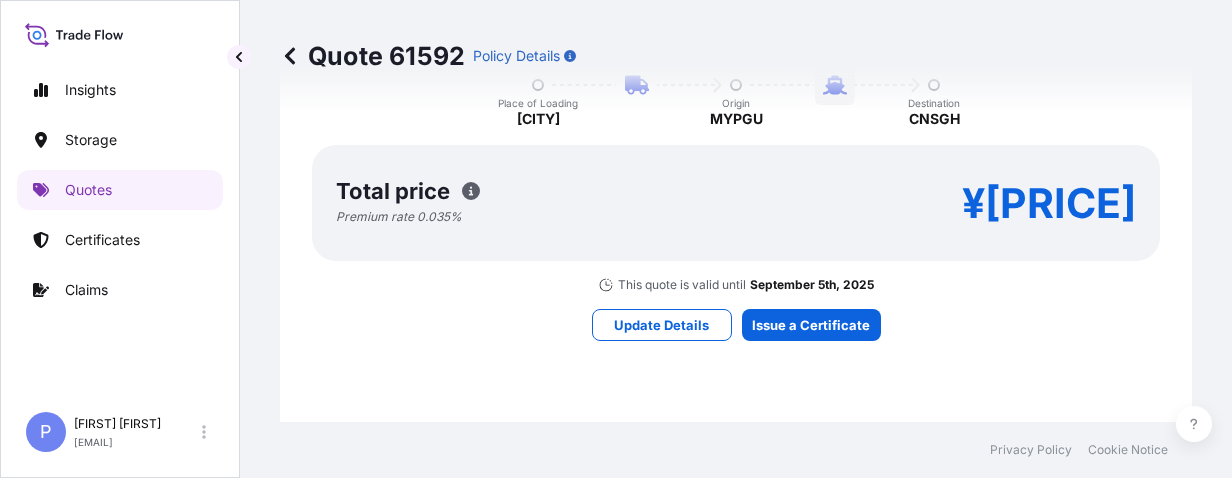 scroll, scrollTop: 2576, scrollLeft: 0, axis: vertical 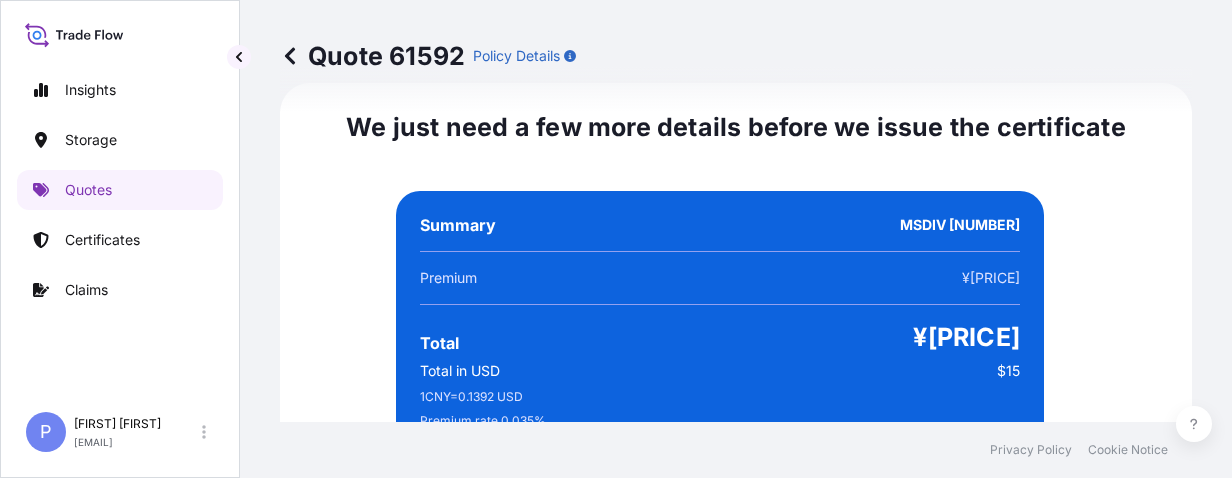 click on "Summary MSDIV [NUMBER] Premium ¥[PRICE] Total ¥[PRICE] Total in USD $ [NUMBER]  CNY  =  [DECIMAL]   USD Premium rate   [DECIMAL] % All risk coverage Place of Loading [CITY], [COUNTRY] Origin [ORIGIN_CITY], [STATE], [COUNTRY] Destination [CITY], [COUNTRY] CN¥[PRICE] Insured Value General Cargo/Hazardous Material Cargo Category" at bounding box center (720, 452) 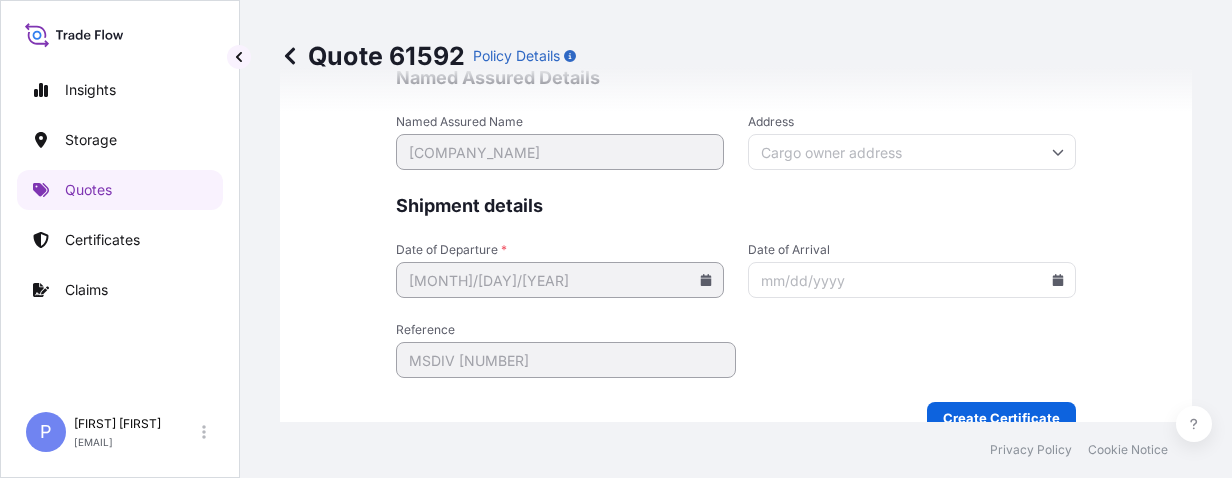 scroll, scrollTop: 5283, scrollLeft: 0, axis: vertical 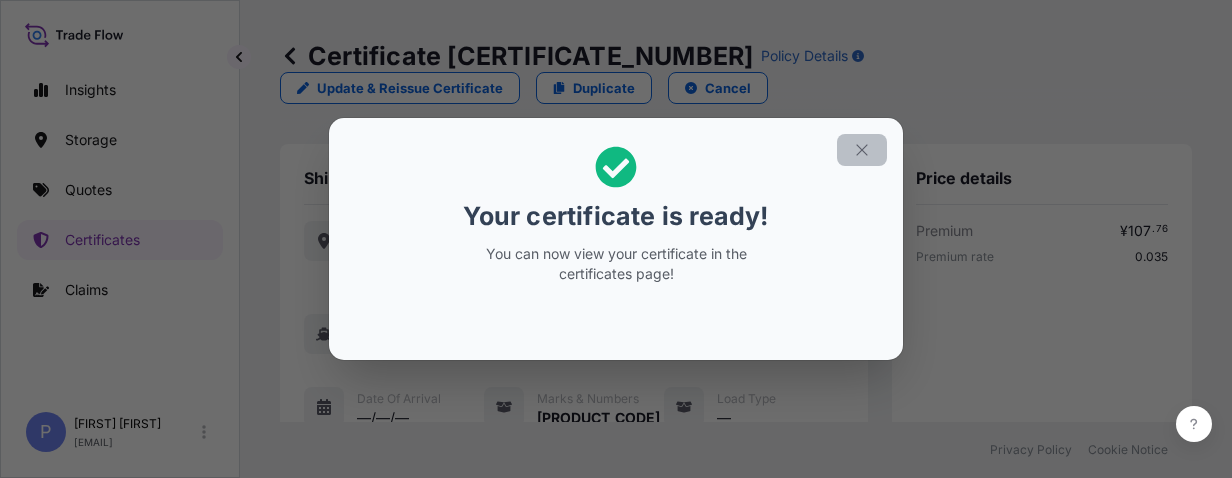 click 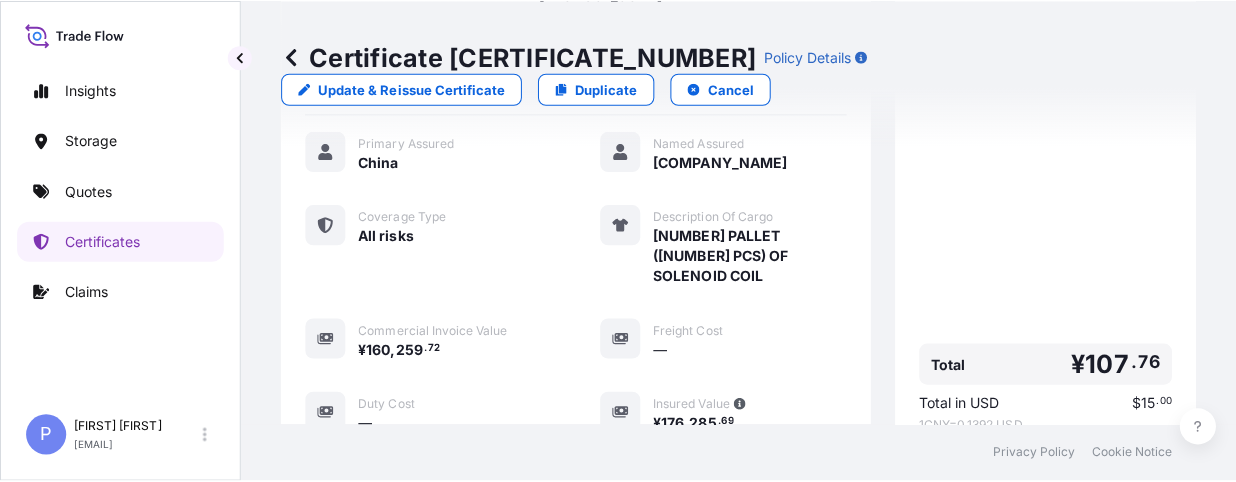 scroll, scrollTop: 806, scrollLeft: 0, axis: vertical 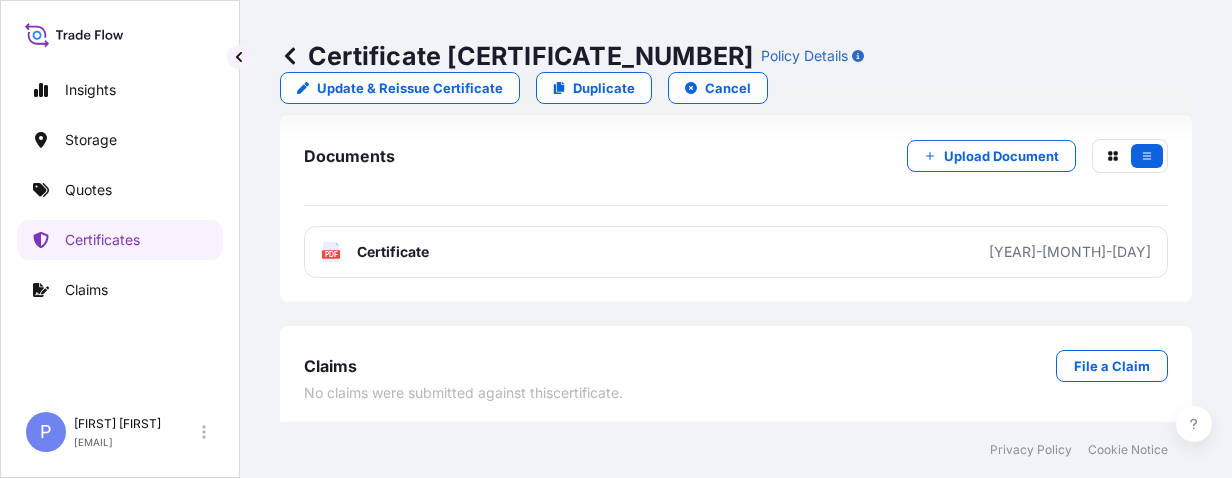 click on "PDF Certificate [DATE]" at bounding box center (736, 252) 